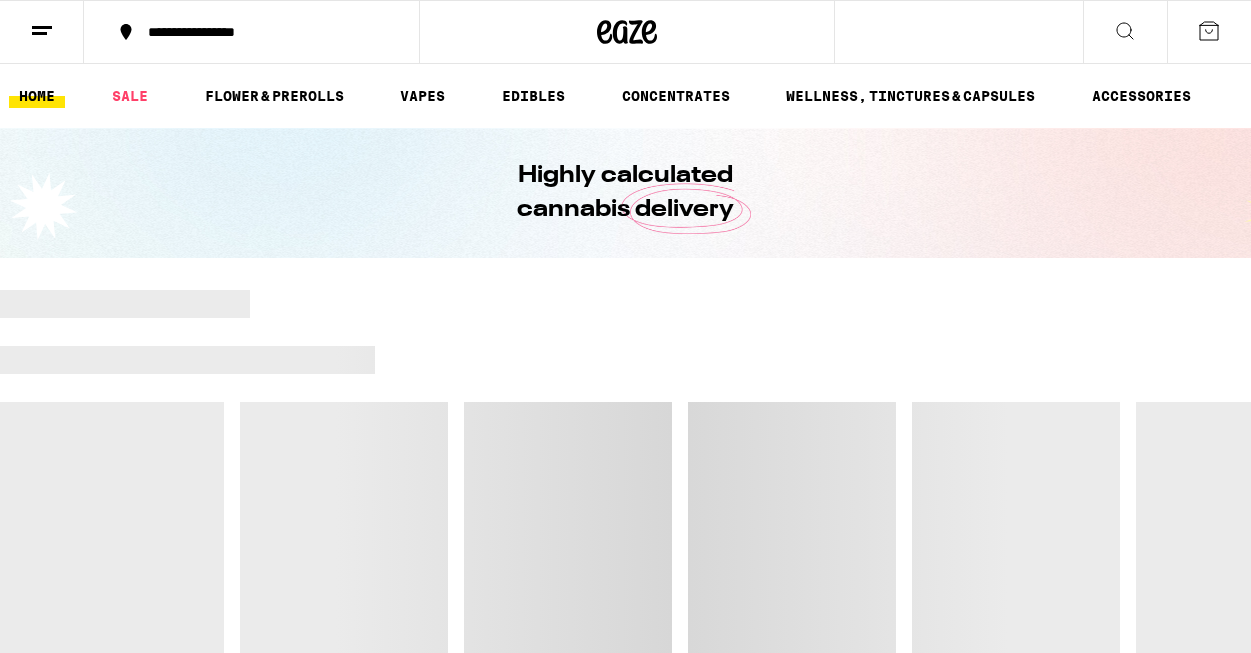 scroll, scrollTop: 0, scrollLeft: 0, axis: both 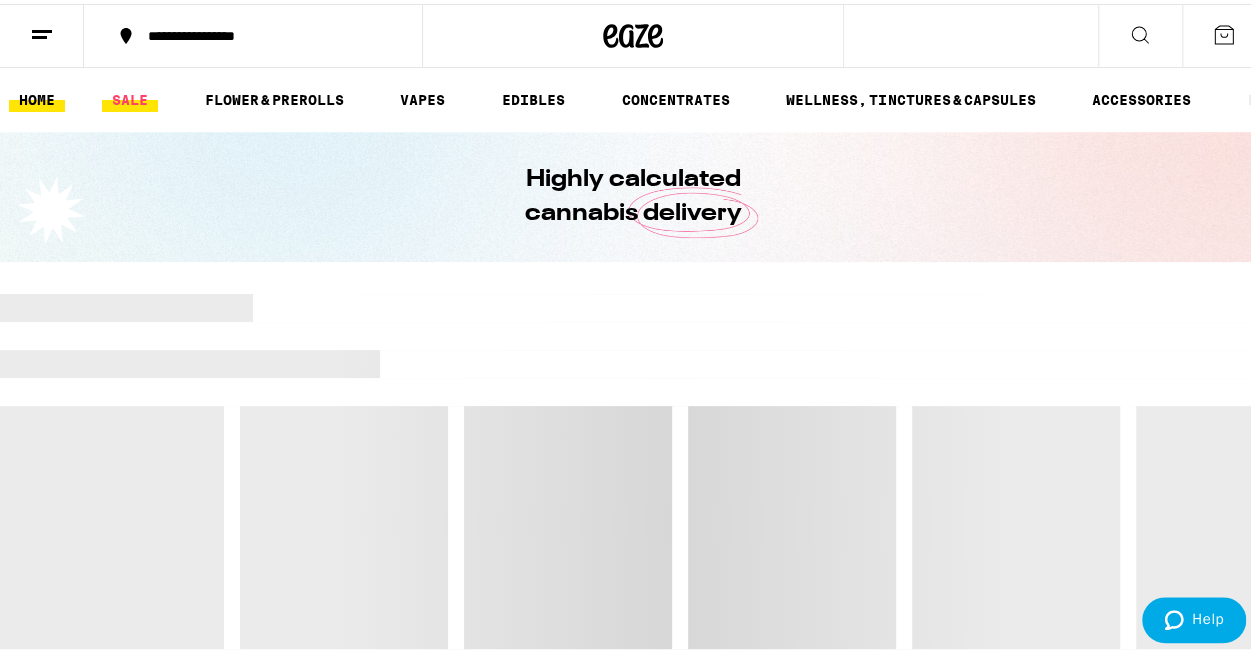 click on "SALE" at bounding box center (130, 96) 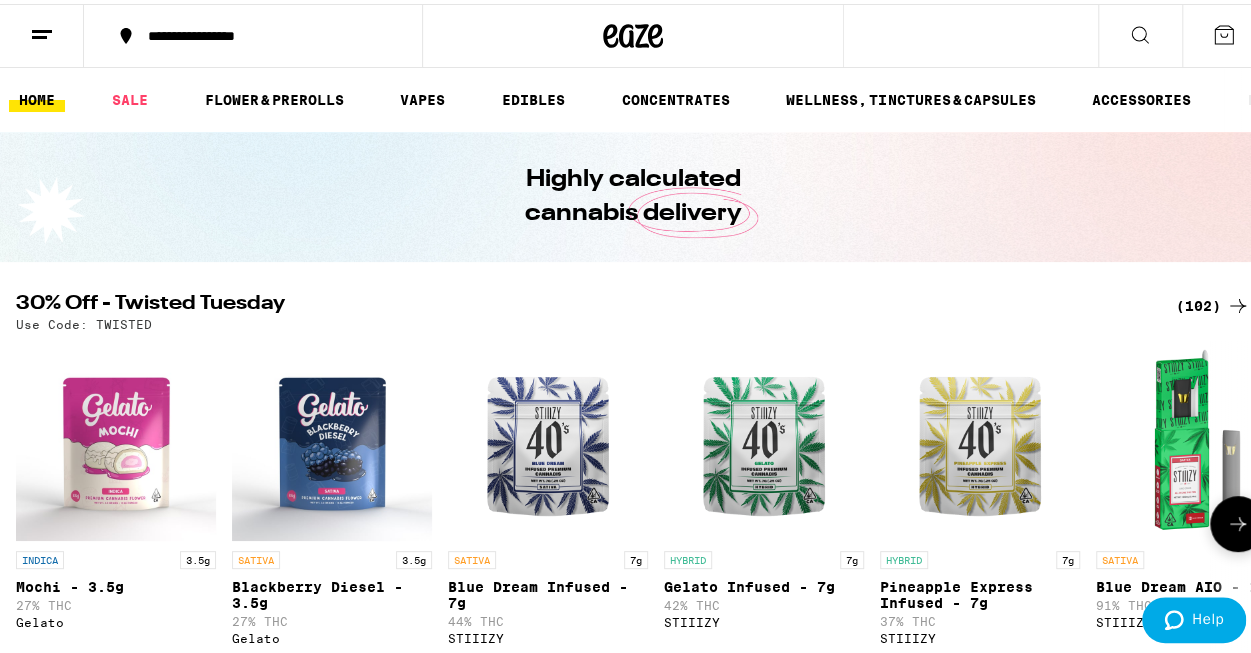 scroll, scrollTop: 0, scrollLeft: 0, axis: both 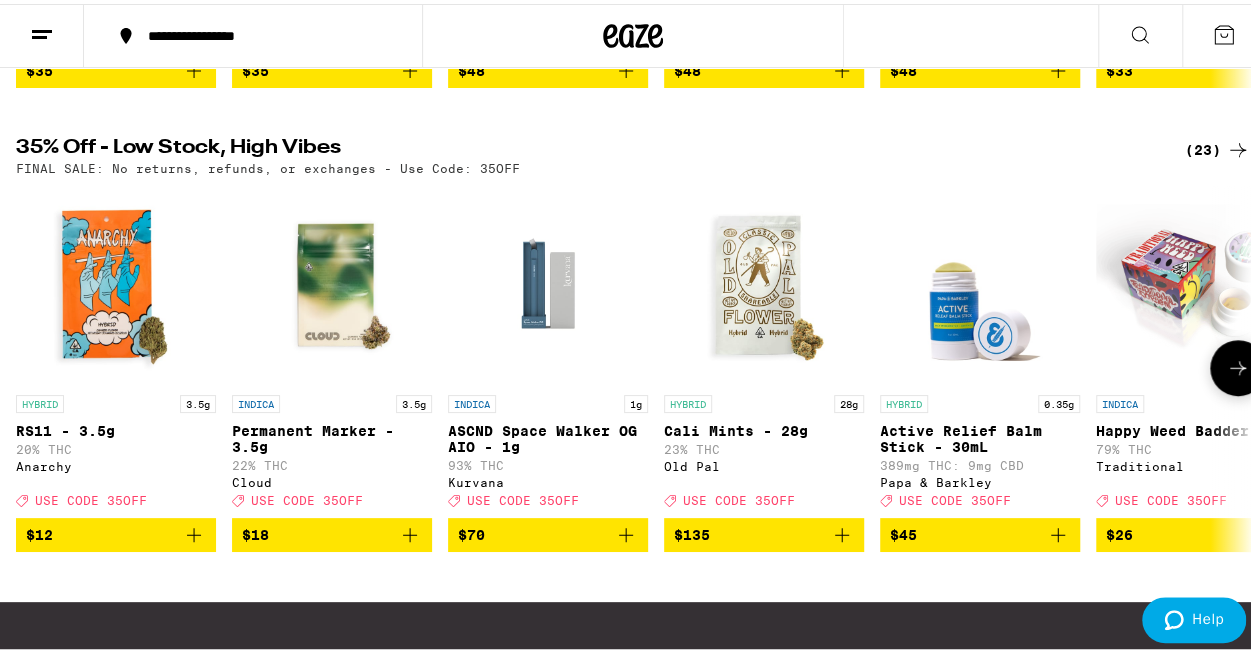 click at bounding box center (1238, 364) 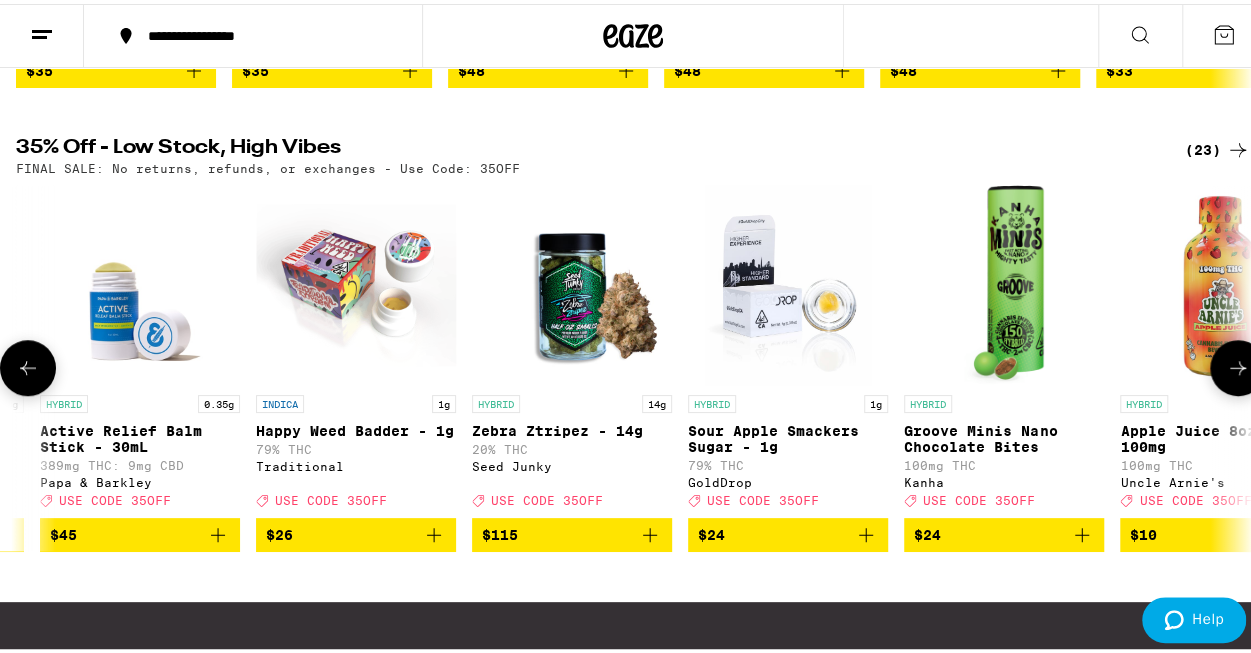 scroll, scrollTop: 0, scrollLeft: 1001, axis: horizontal 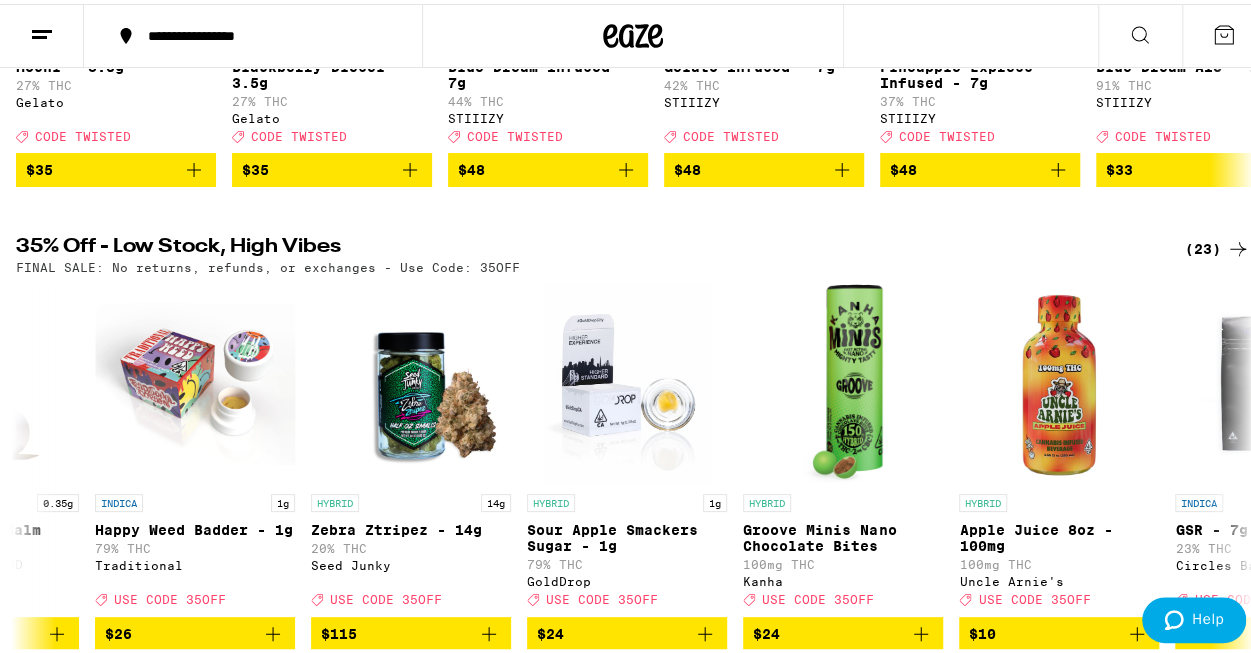 click on "(23)" at bounding box center [1217, 245] 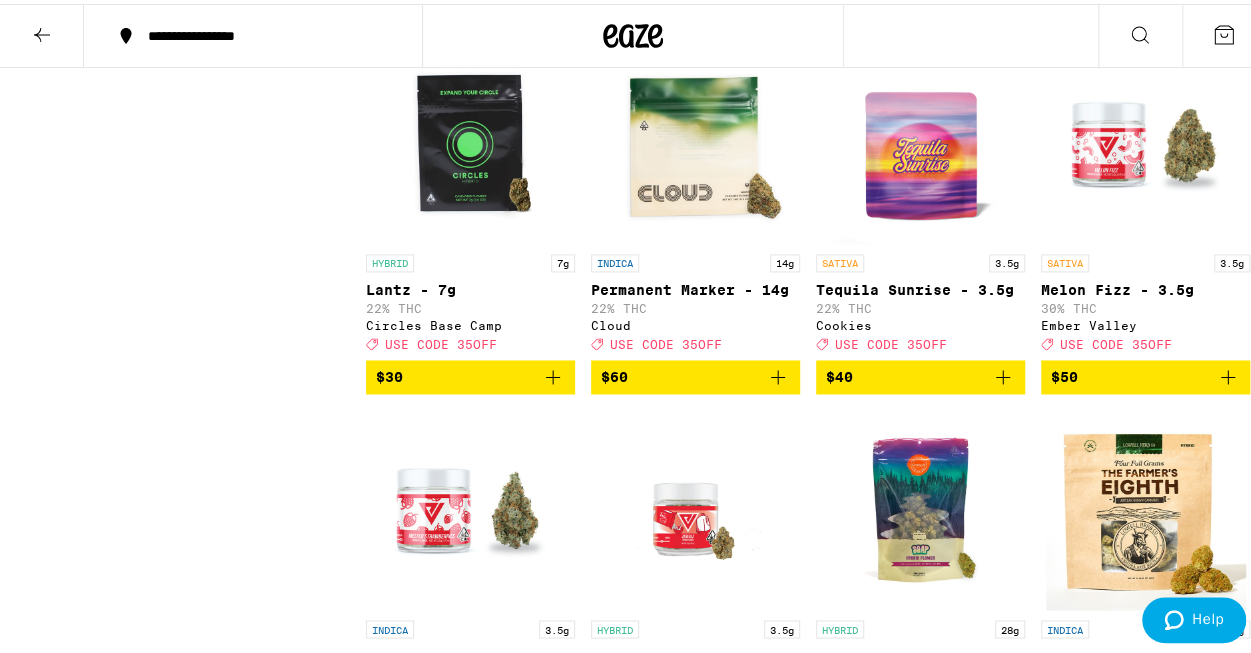 scroll, scrollTop: 1397, scrollLeft: 0, axis: vertical 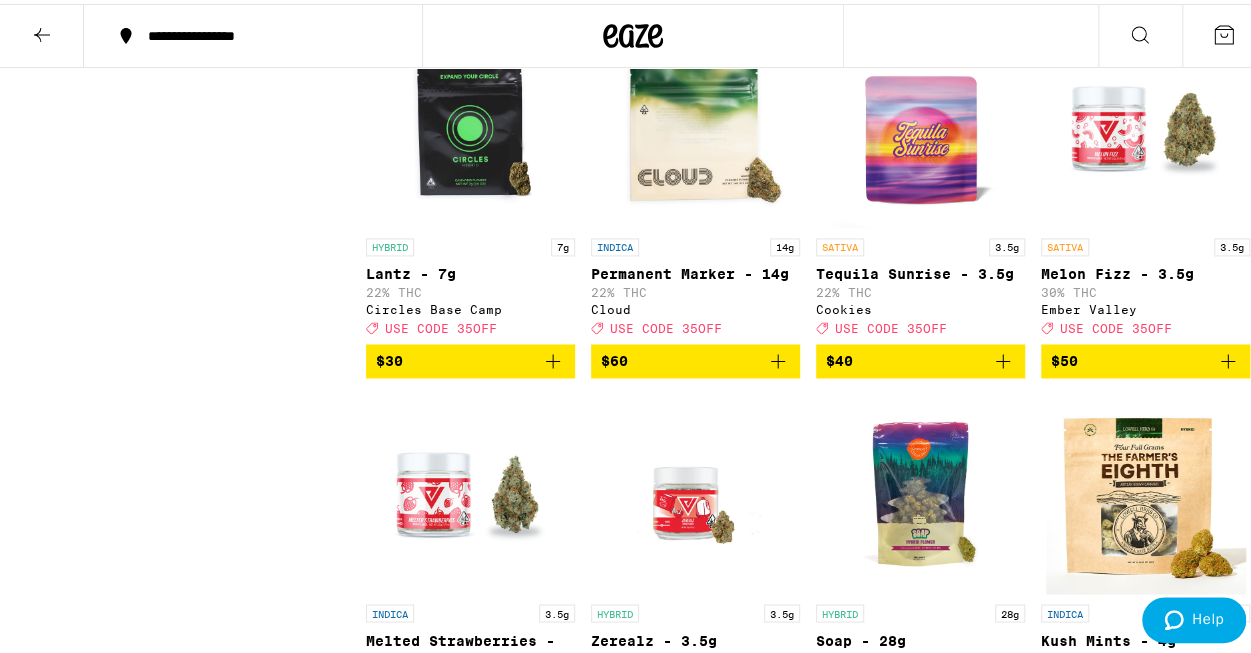 click on "Clearfalse filter Strain Type Hybrid Indica Sativa Category Concentrates Edibles Flowers Topicals Vaporizers Subcategory All-In-One Badder Balms Chocolate Drink Sugar Whole Flower - 1 oz Whole Flower - 1/2 oz Whole Flower - 1/4 oz Whole Flower - 1/8 oz Brand Anarchy Circles Base Camp Cloud Cookies Ember Valley GoldDrop Humboldt Farms Kanha Kurvana Lowell Farms Old Pal Papa & Barkley Seed Junky Traditional Uncle Arnie's Showing 23 results HYBRID 3.5g RS11 - 3.5g 20% THC Anarchy Deal Created with Sketch. USE CODE 35OFF $12 INDICA 3.5g Permanent Marker - 3.5g 22% THC Cloud Deal Created with Sketch. USE CODE 35OFF $18 INDICA 1g ASCND Space Walker OG AIO - 1g 93% THC Kurvana Deal Created with Sketch. USE CODE 35OFF $70 HYBRID 28g Cali Mints - 28g 23% THC Old Pal Deal Created with Sketch. USE CODE 35OFF $135 HYBRID 0.35g Active Relief Balm Stick - 30mL 389mg THC: 9mg CBD Papa & Barkley Deal Created with Sketch. USE CODE 35OFF $45 INDICA 1g Happy Weed Badder - 1g 79% THC Traditional Deal Created with Sketch. $26 14g" at bounding box center [633, 1] 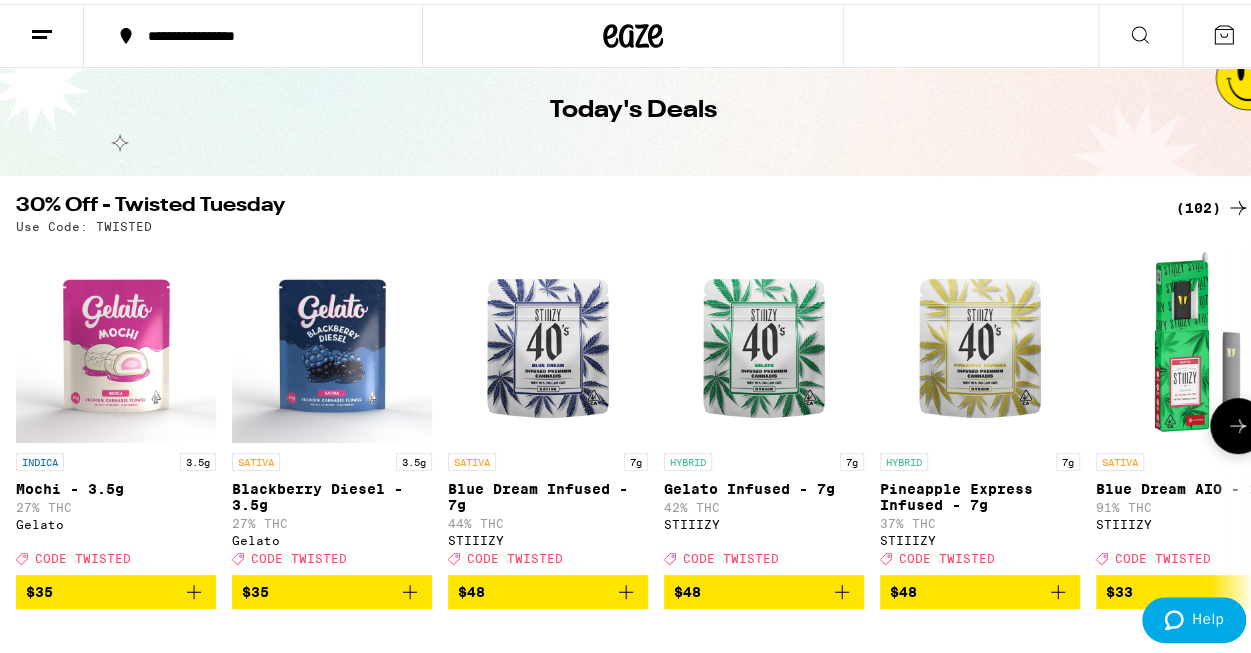 scroll, scrollTop: 85, scrollLeft: 0, axis: vertical 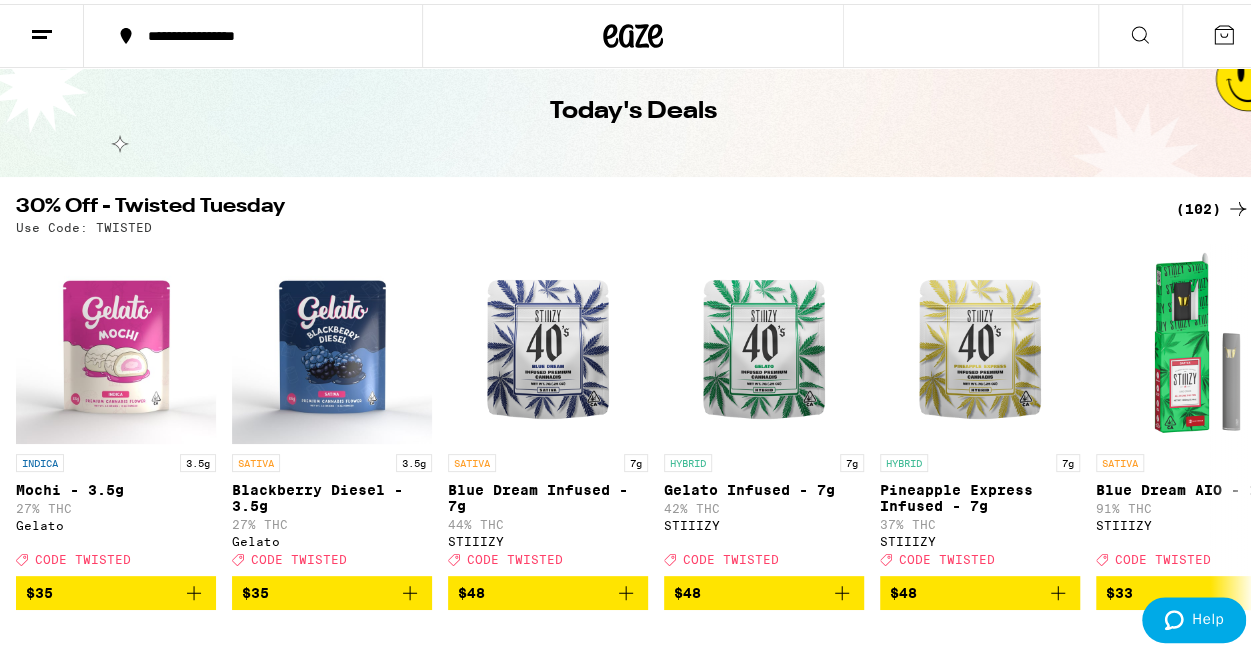click 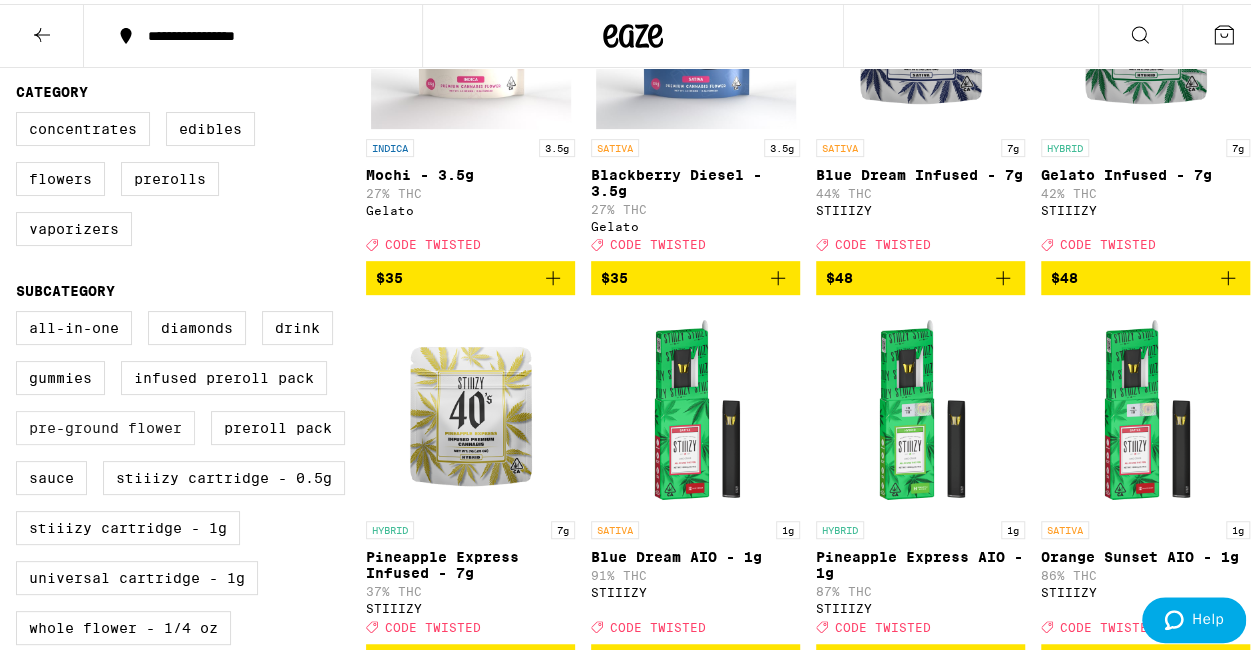 scroll, scrollTop: 351, scrollLeft: 0, axis: vertical 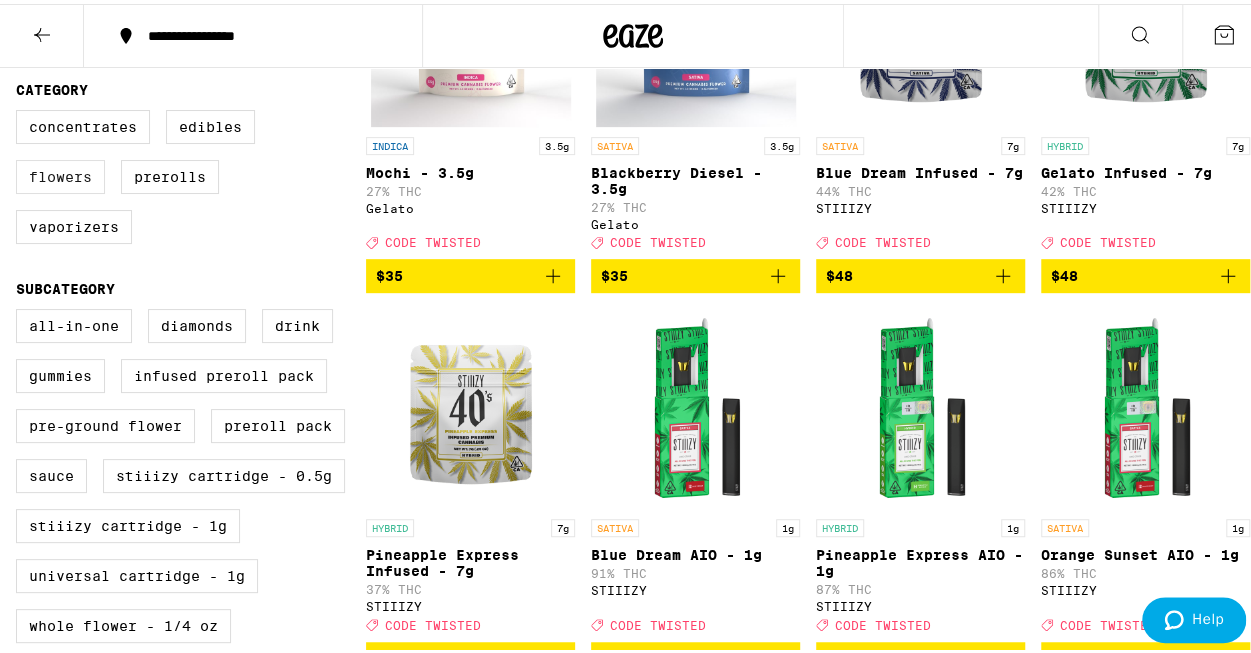 click on "Flowers" at bounding box center (60, 173) 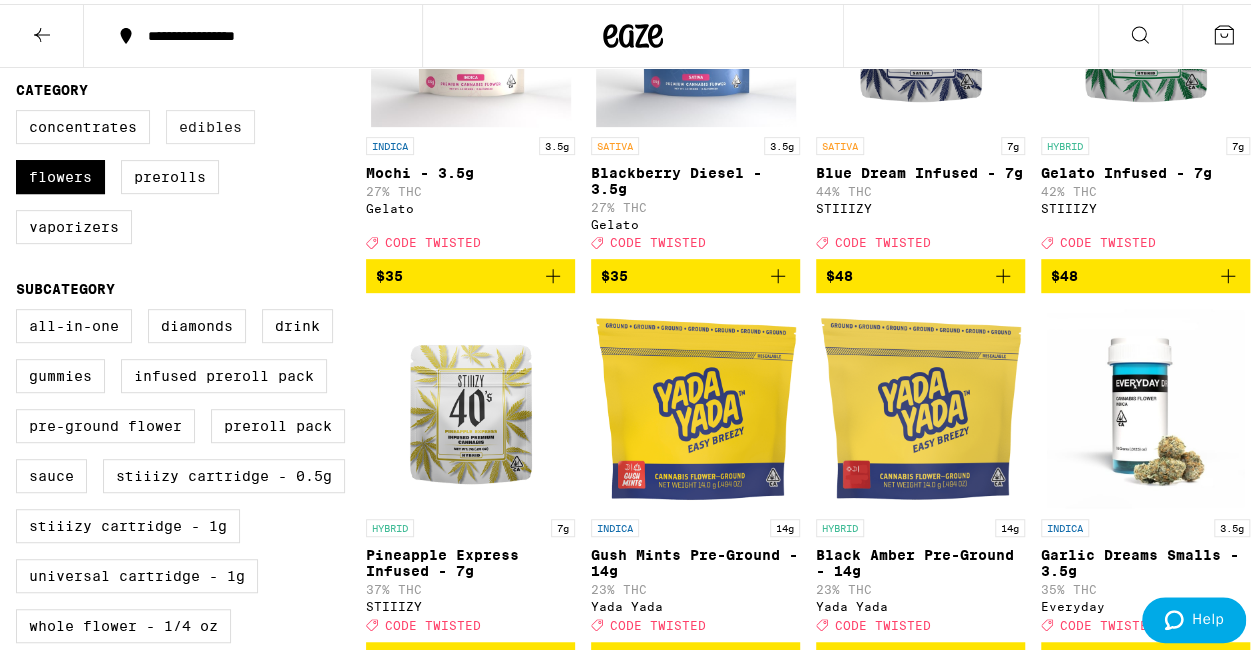 click on "Edibles" at bounding box center (210, 123) 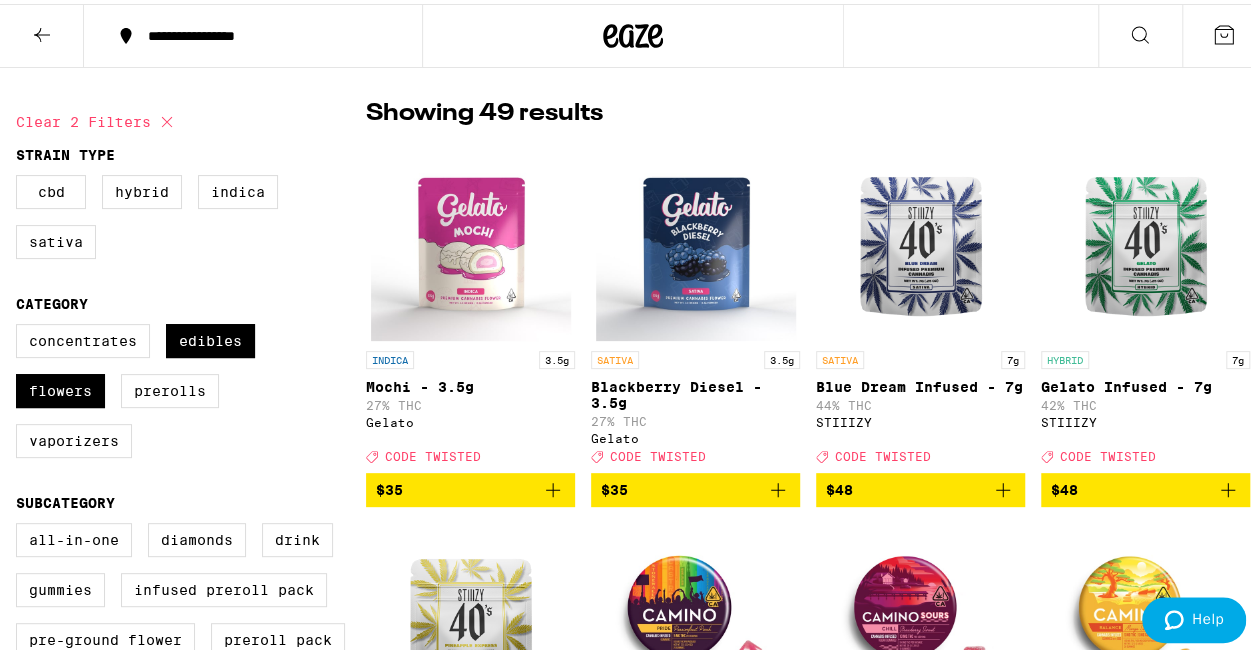 scroll, scrollTop: 399, scrollLeft: 0, axis: vertical 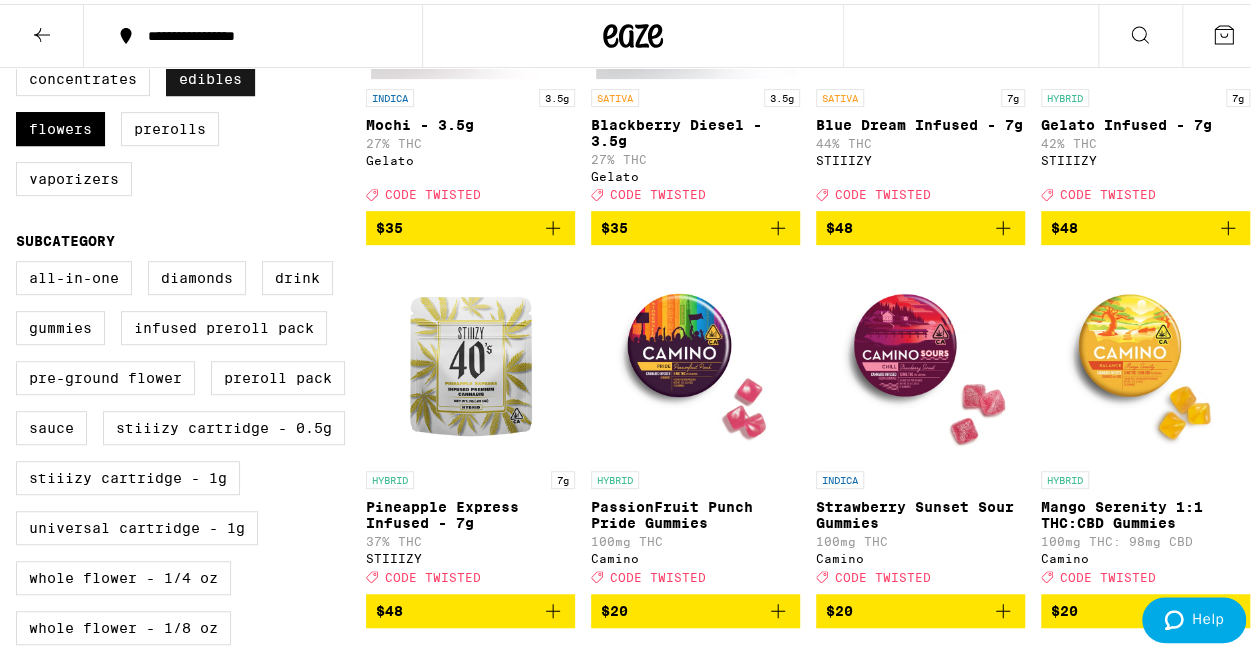 click on "Edibles" at bounding box center [210, 75] 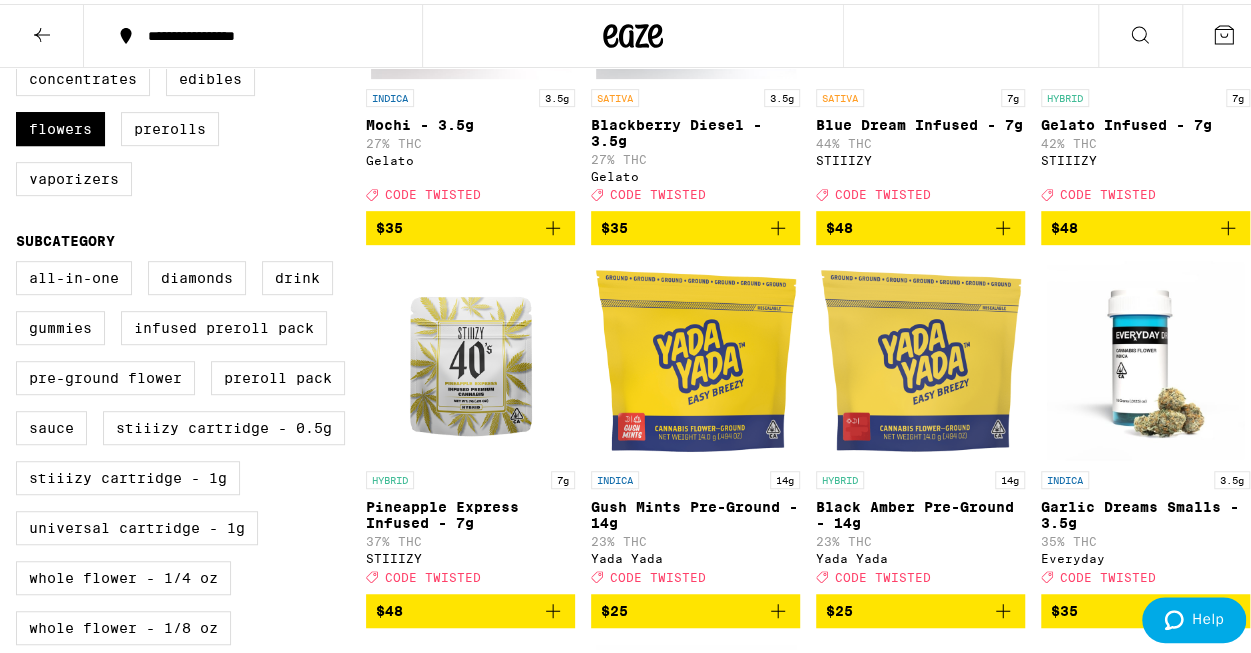 scroll, scrollTop: 0, scrollLeft: 0, axis: both 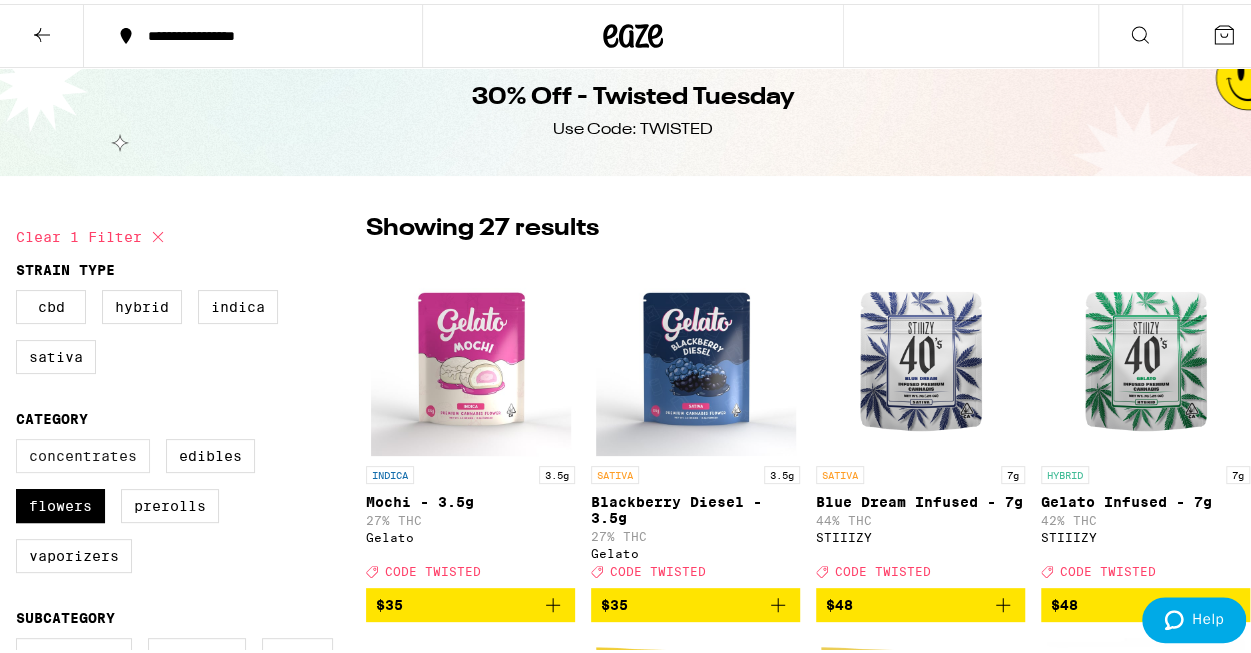 click on "Concentrates" at bounding box center [83, 452] 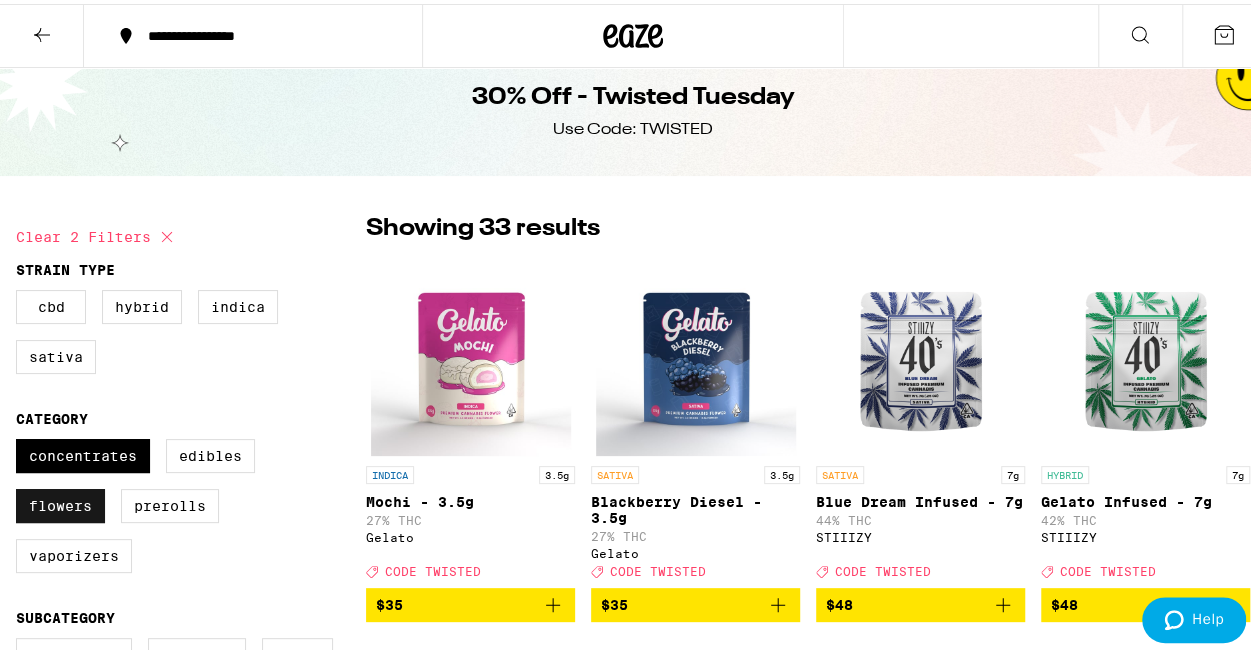 click on "Flowers" at bounding box center (60, 502) 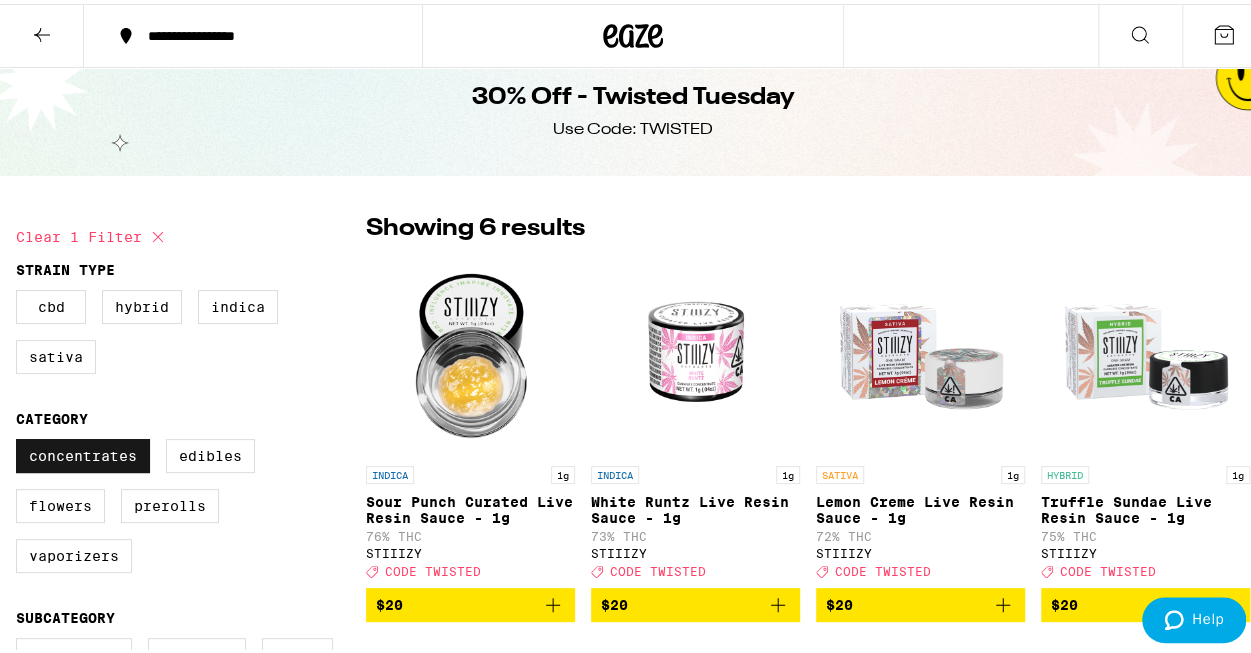 click on "Concentrates" at bounding box center [83, 452] 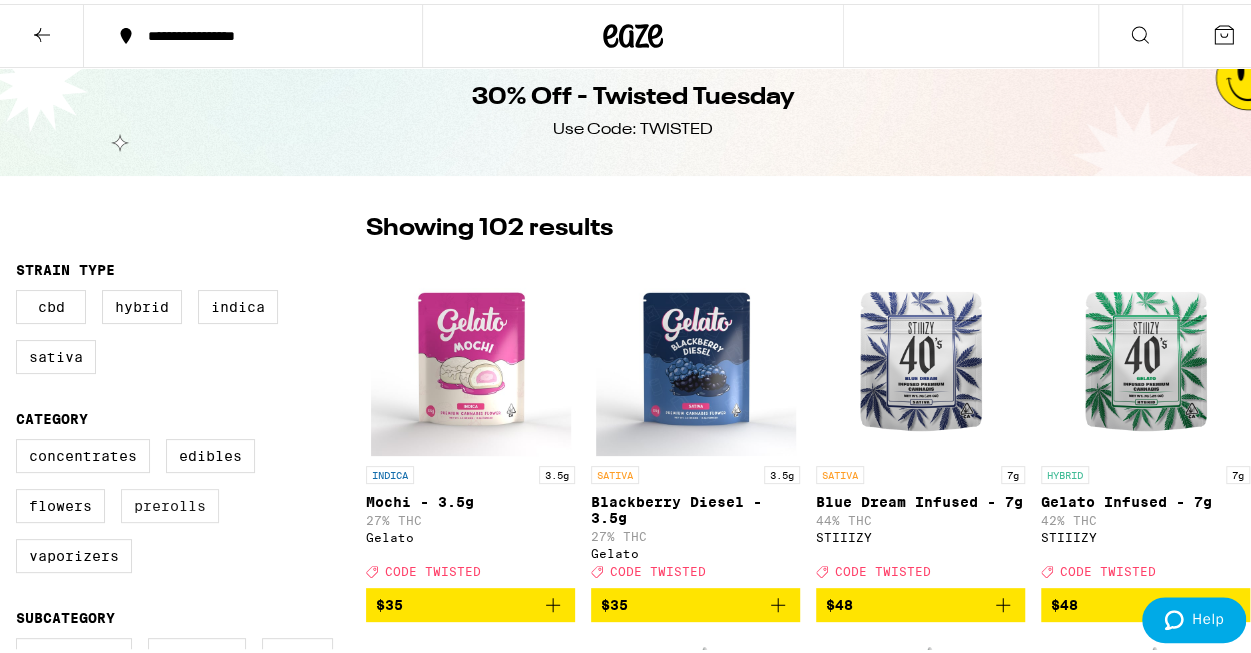 click on "Prerolls" at bounding box center [170, 502] 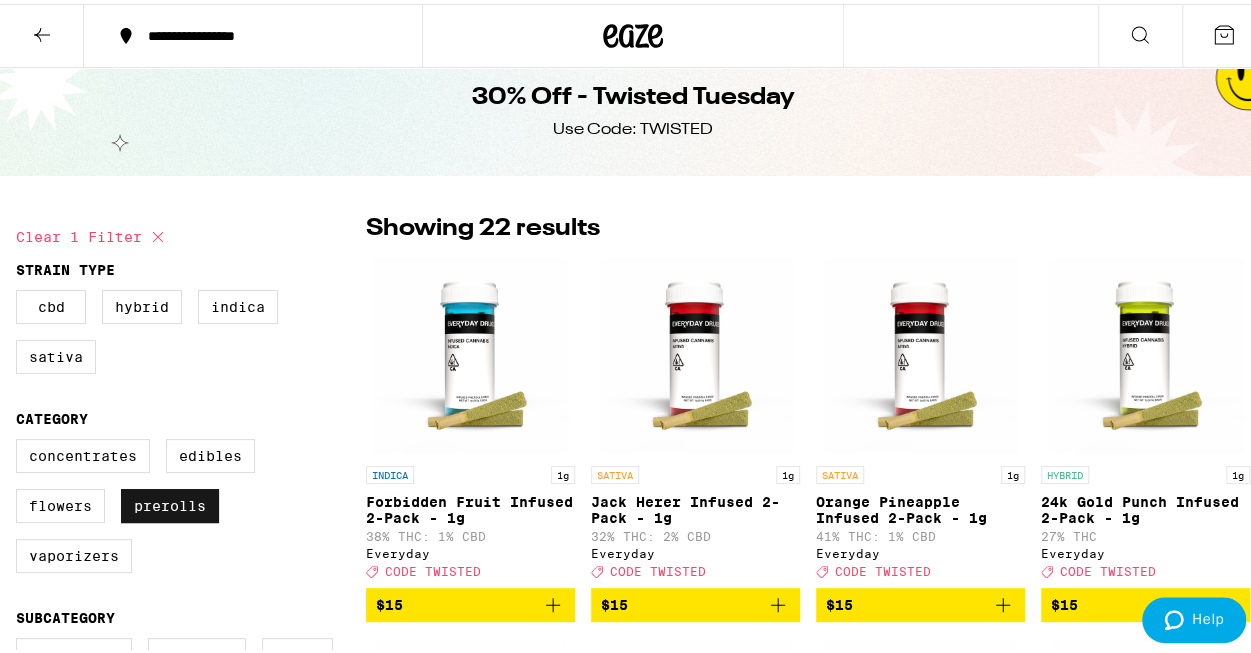 click on "Prerolls" at bounding box center [170, 502] 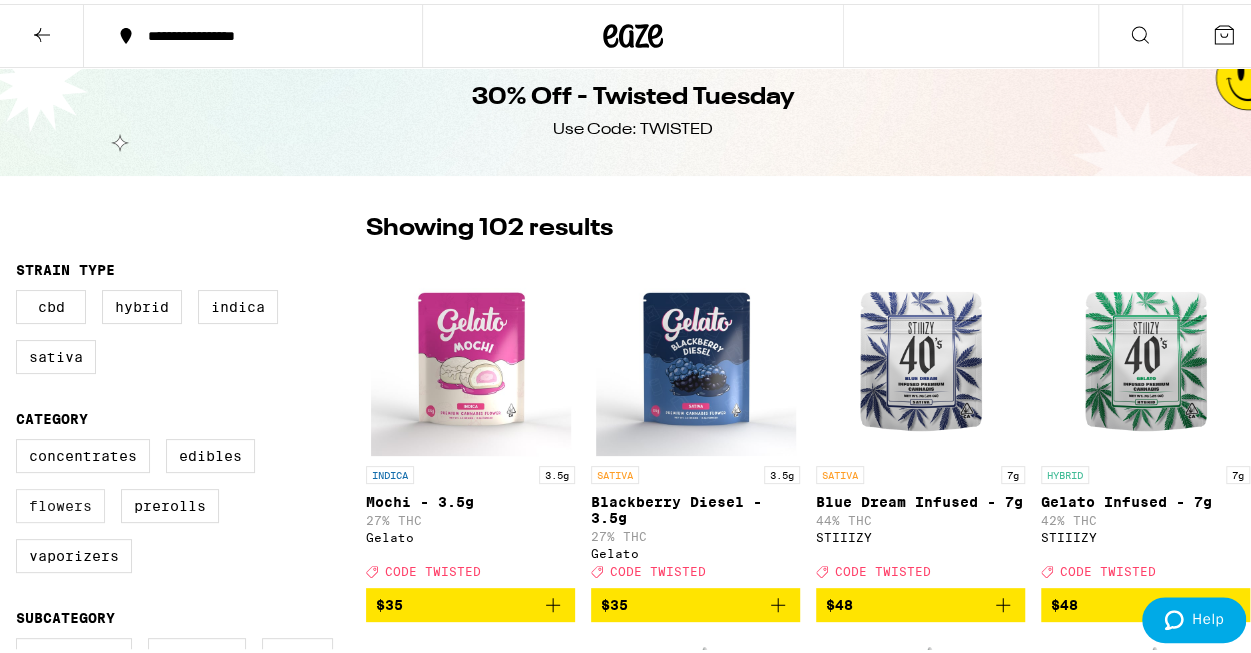 click on "Flowers" at bounding box center [60, 502] 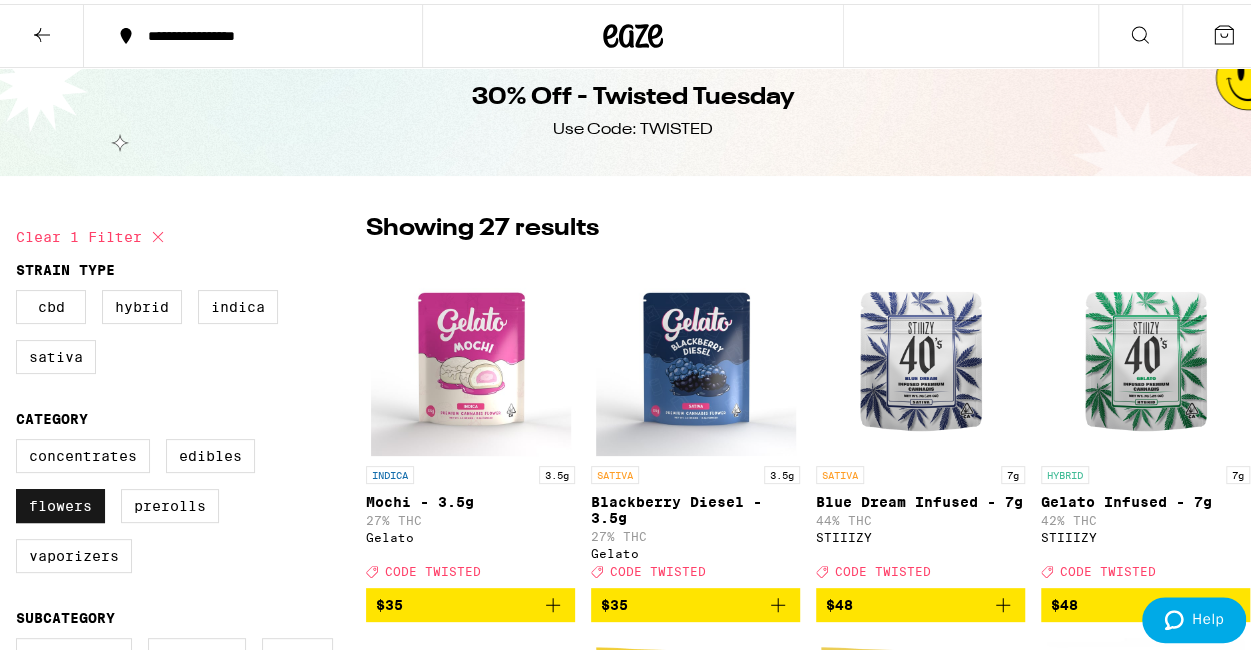 click on "Flowers" at bounding box center [60, 502] 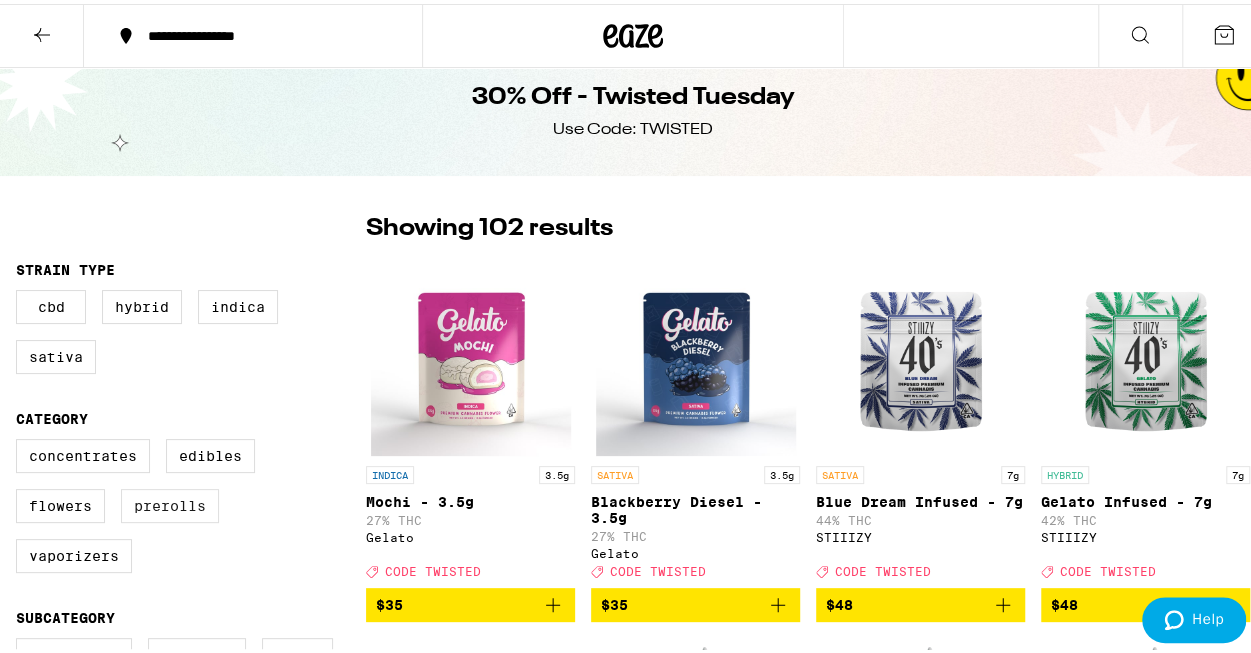 click on "Prerolls" at bounding box center [170, 502] 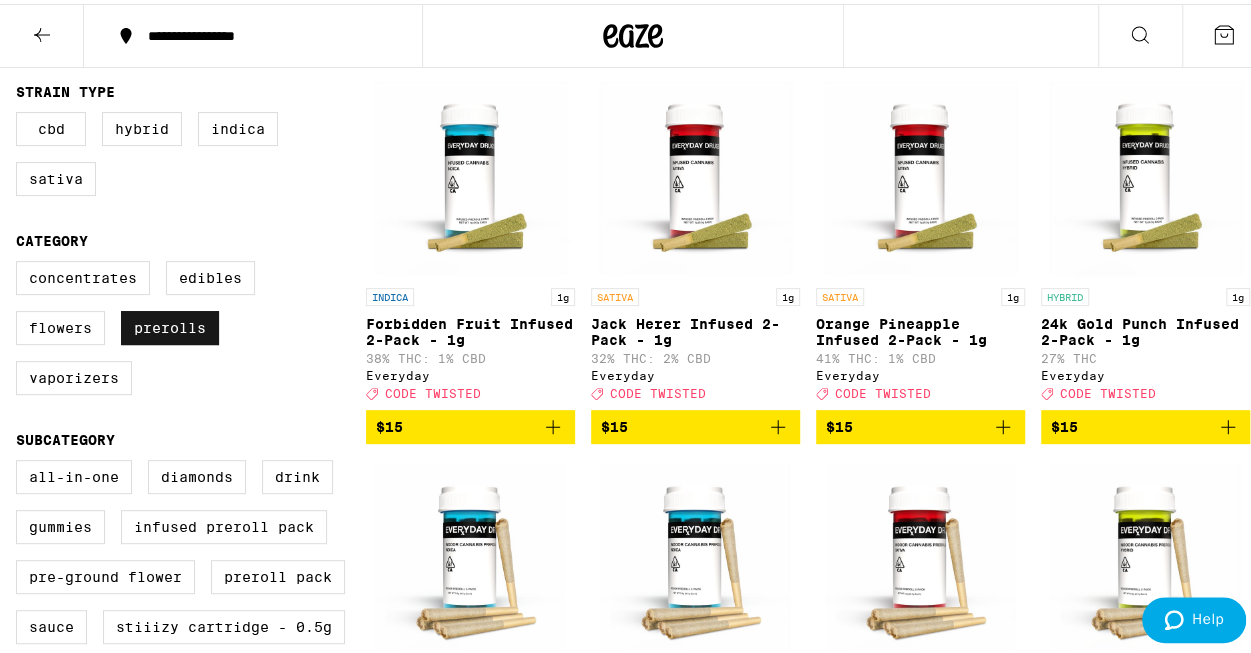 scroll, scrollTop: 196, scrollLeft: 0, axis: vertical 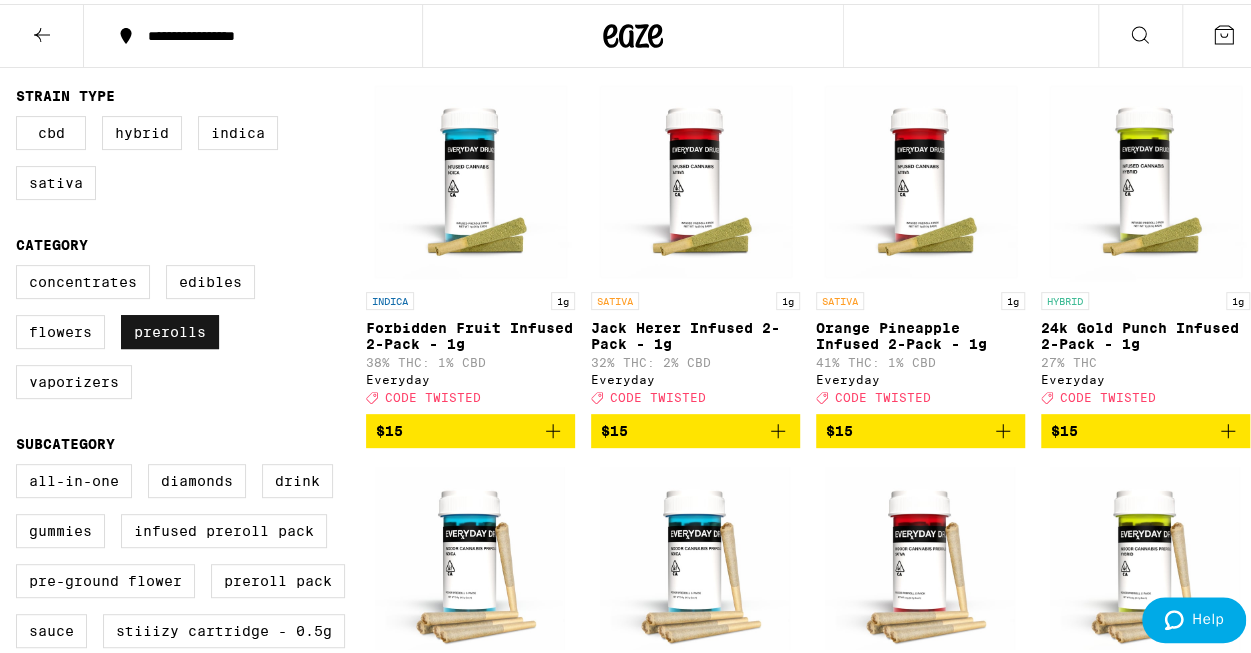 click on "Prerolls" at bounding box center [170, 328] 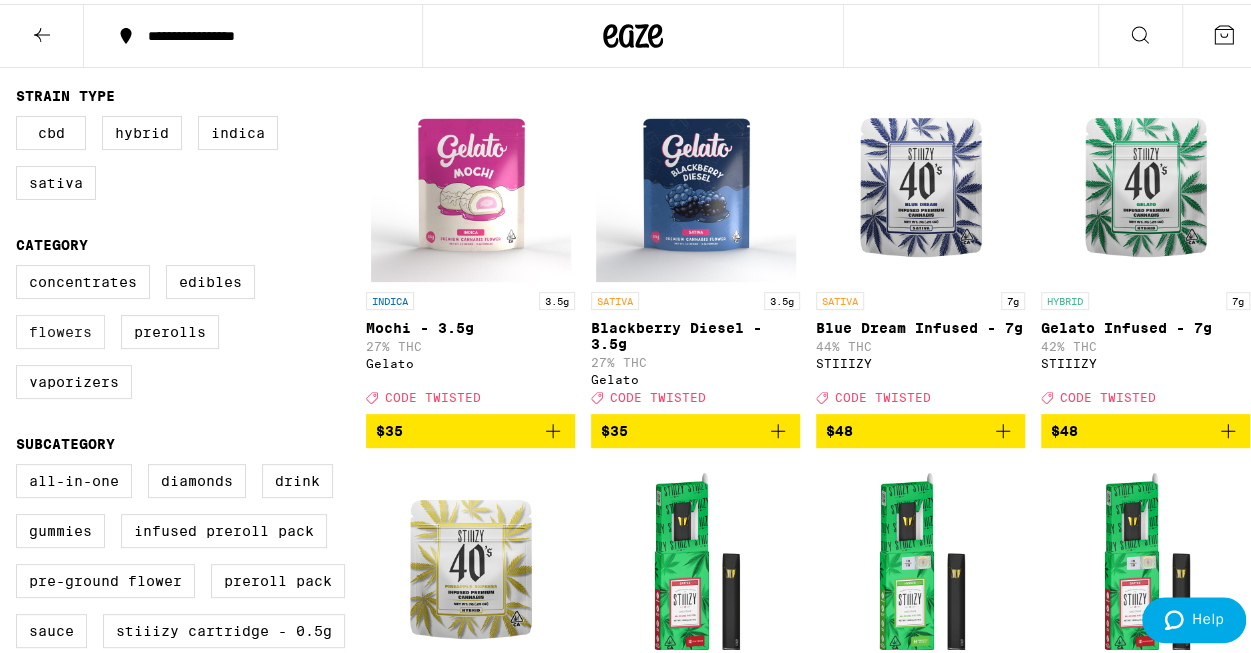 click on "Flowers" at bounding box center (60, 328) 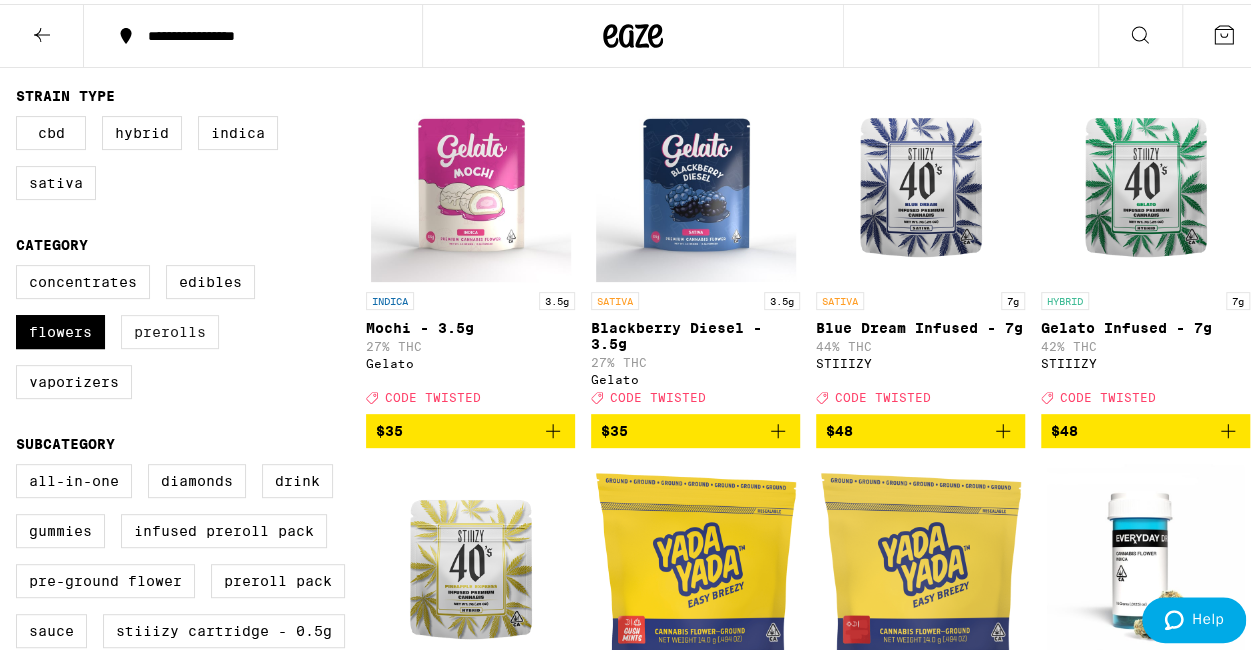 click on "Prerolls" at bounding box center (170, 328) 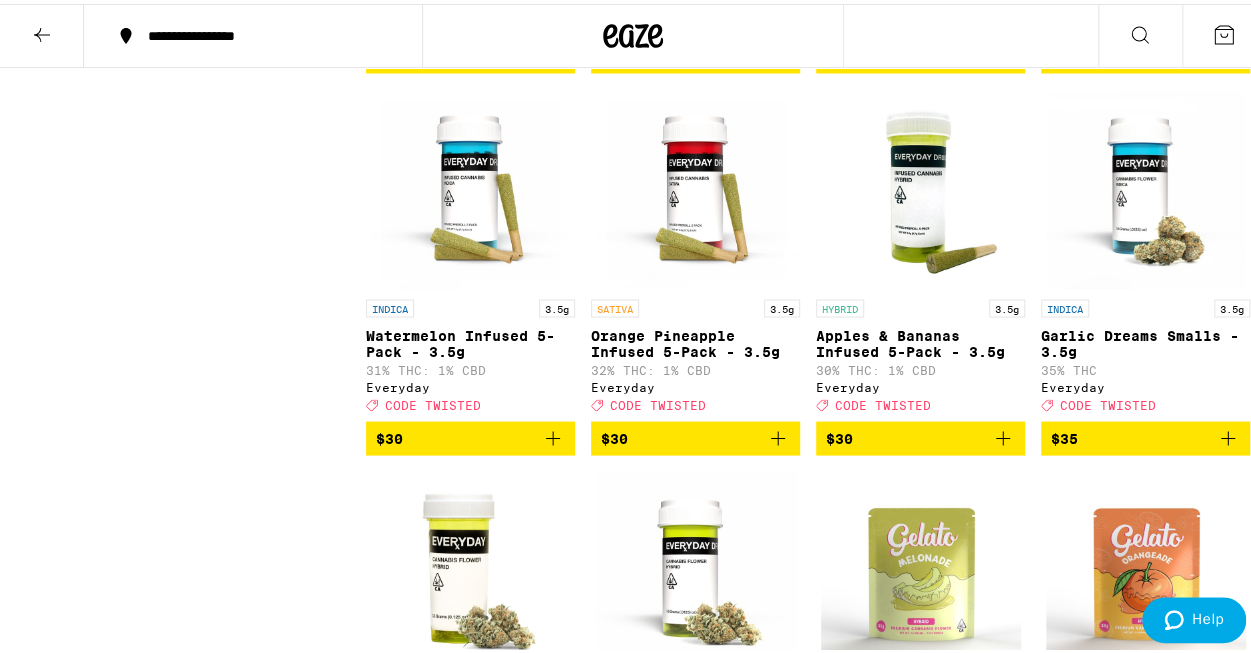 scroll, scrollTop: 1719, scrollLeft: 0, axis: vertical 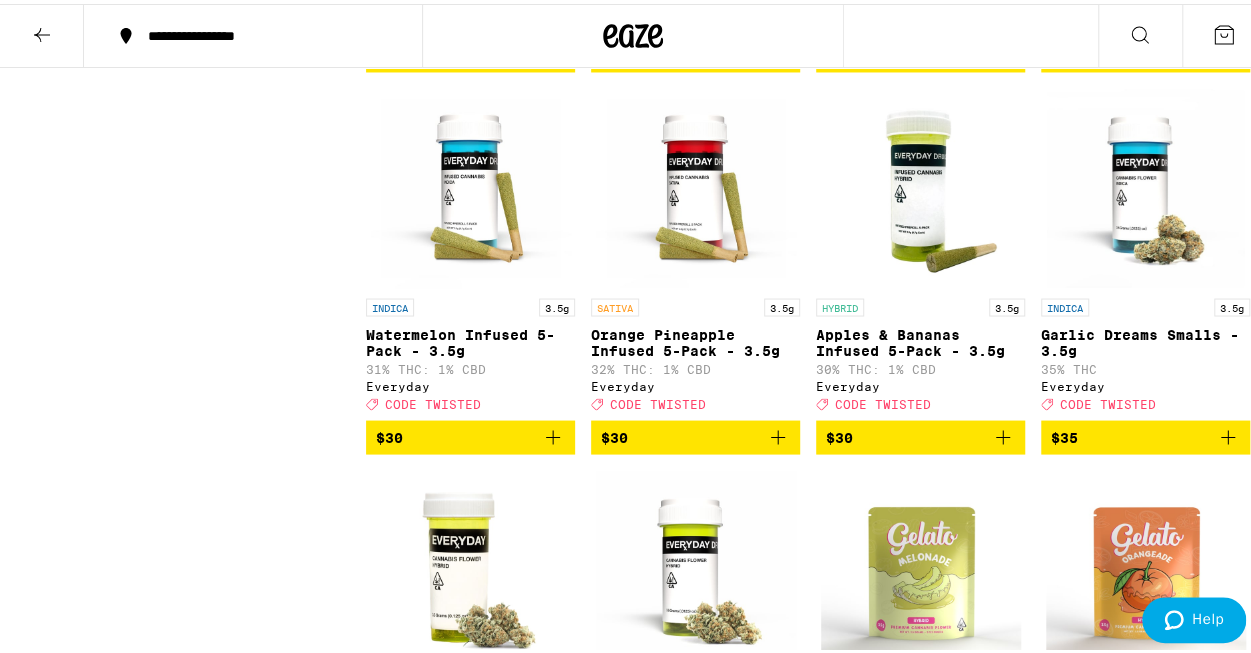 click 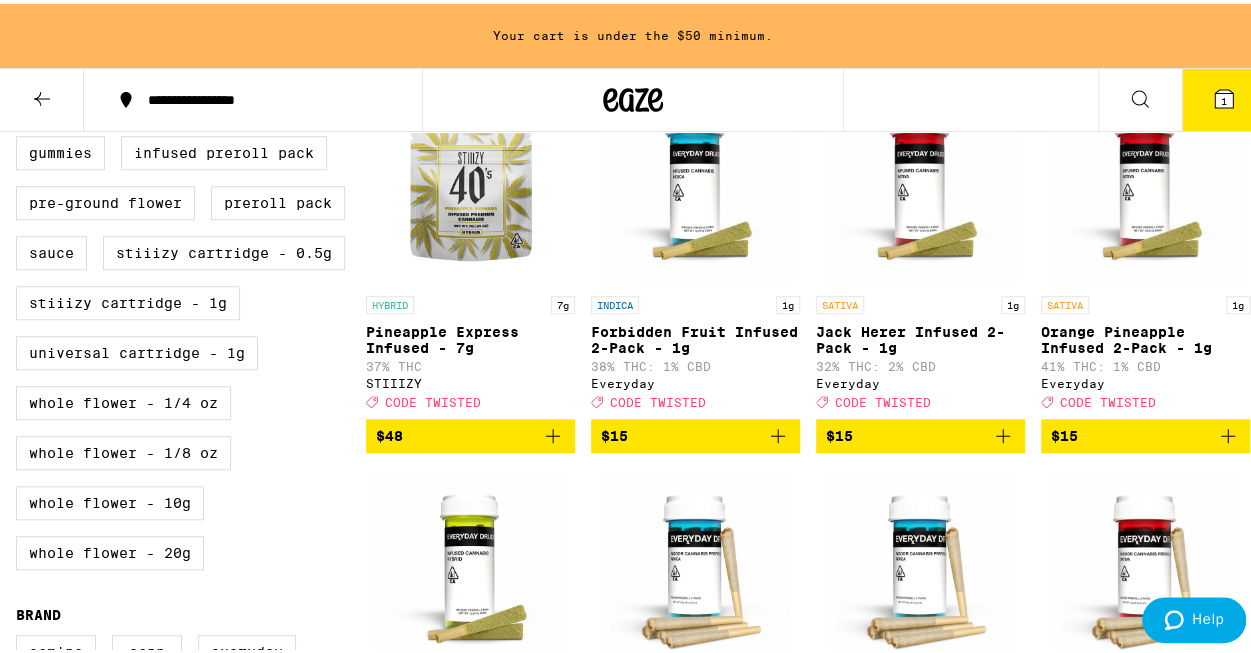 scroll, scrollTop: 637, scrollLeft: 0, axis: vertical 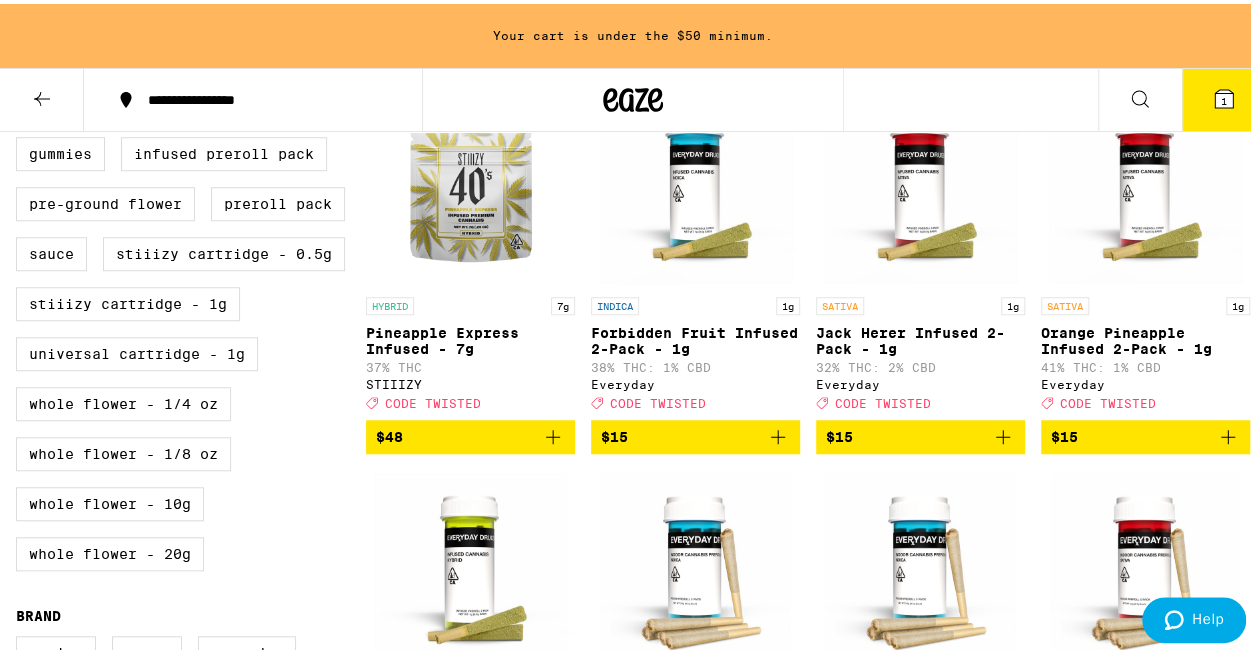 click 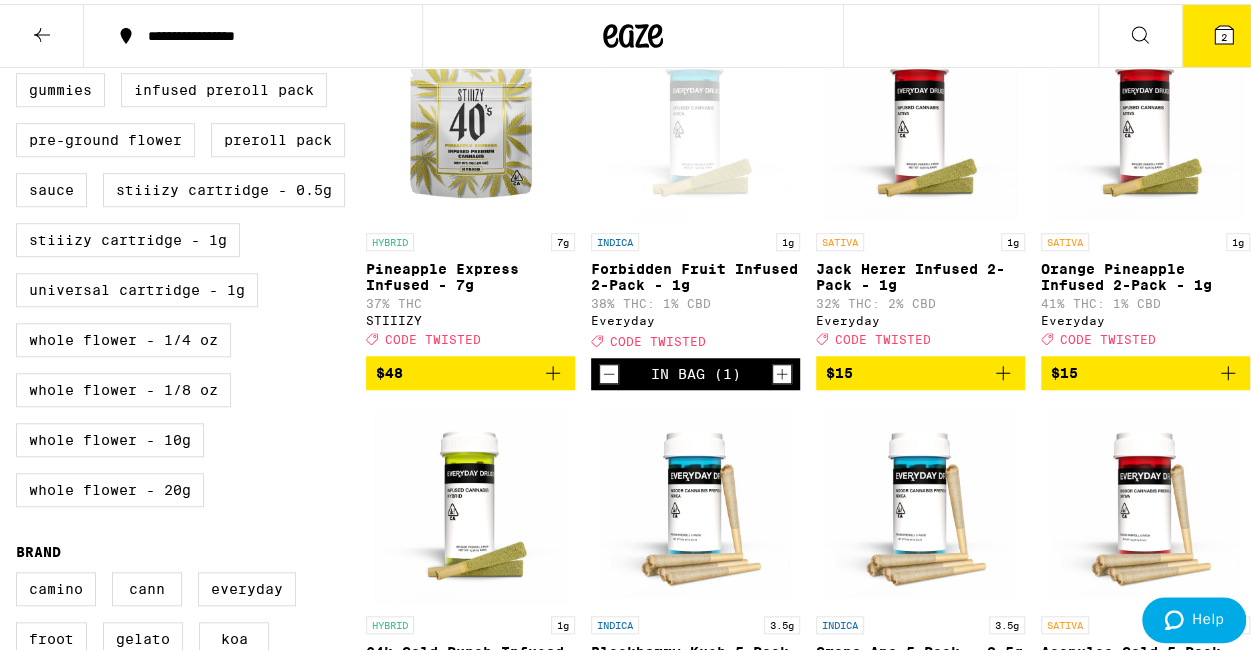 scroll, scrollTop: 573, scrollLeft: 0, axis: vertical 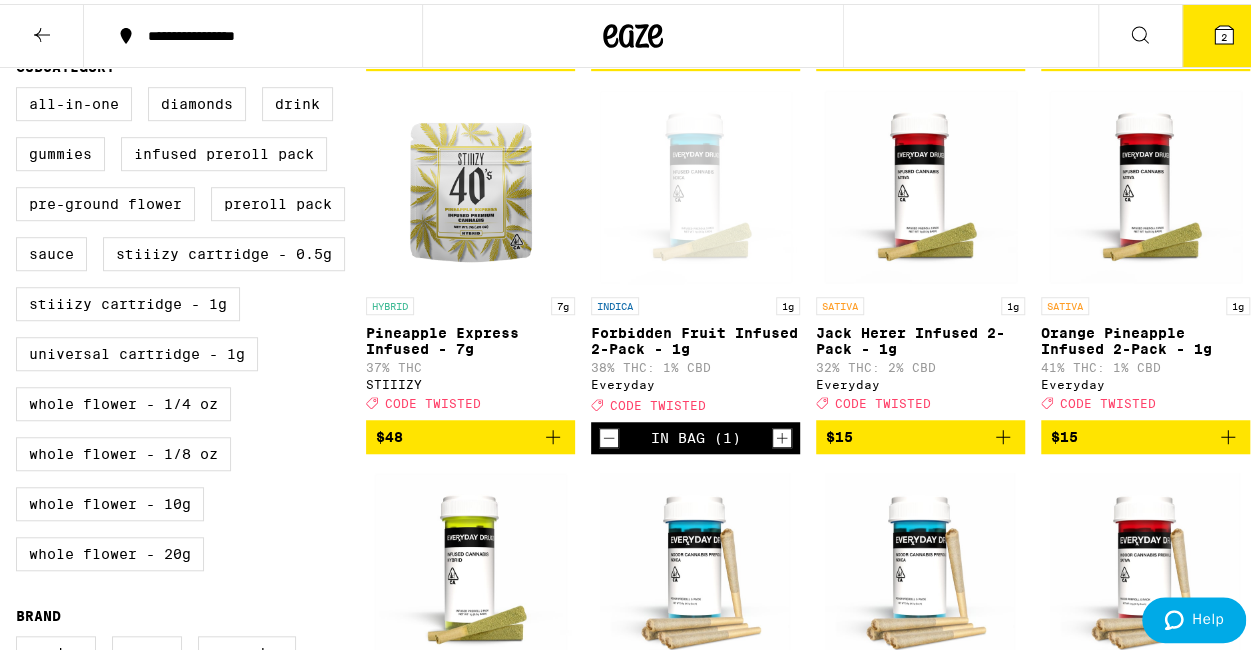 click on "2" at bounding box center [1224, 32] 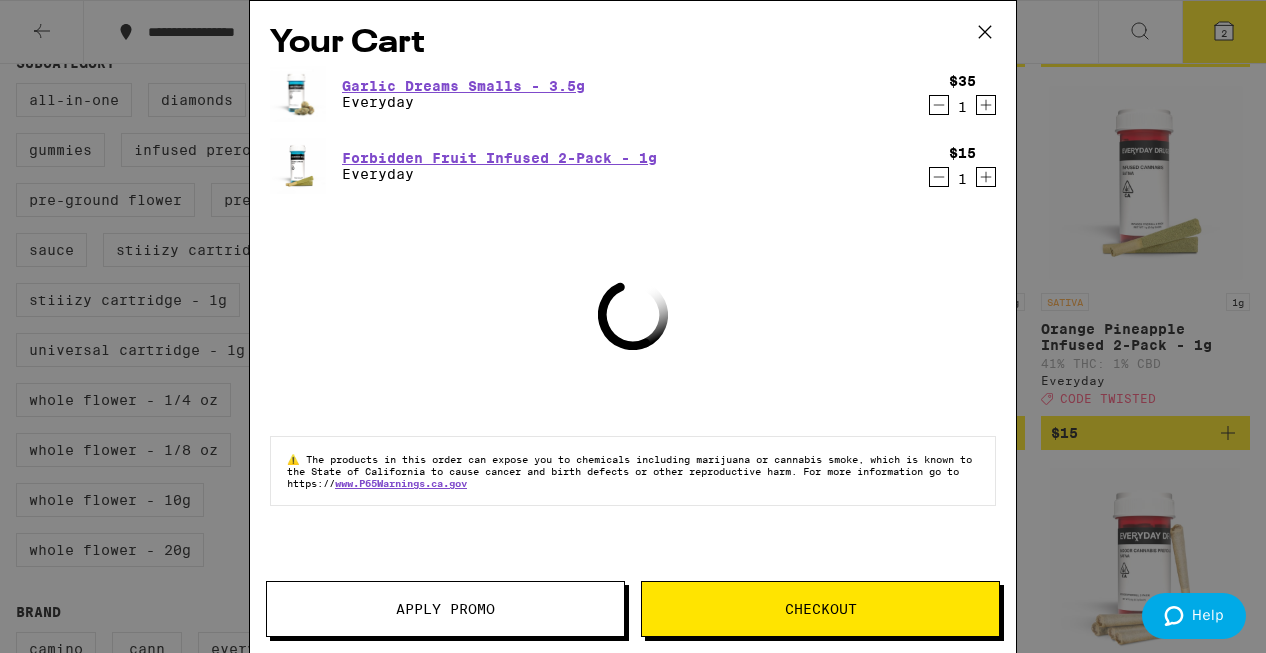 click on "Apply Promo" at bounding box center (445, 609) 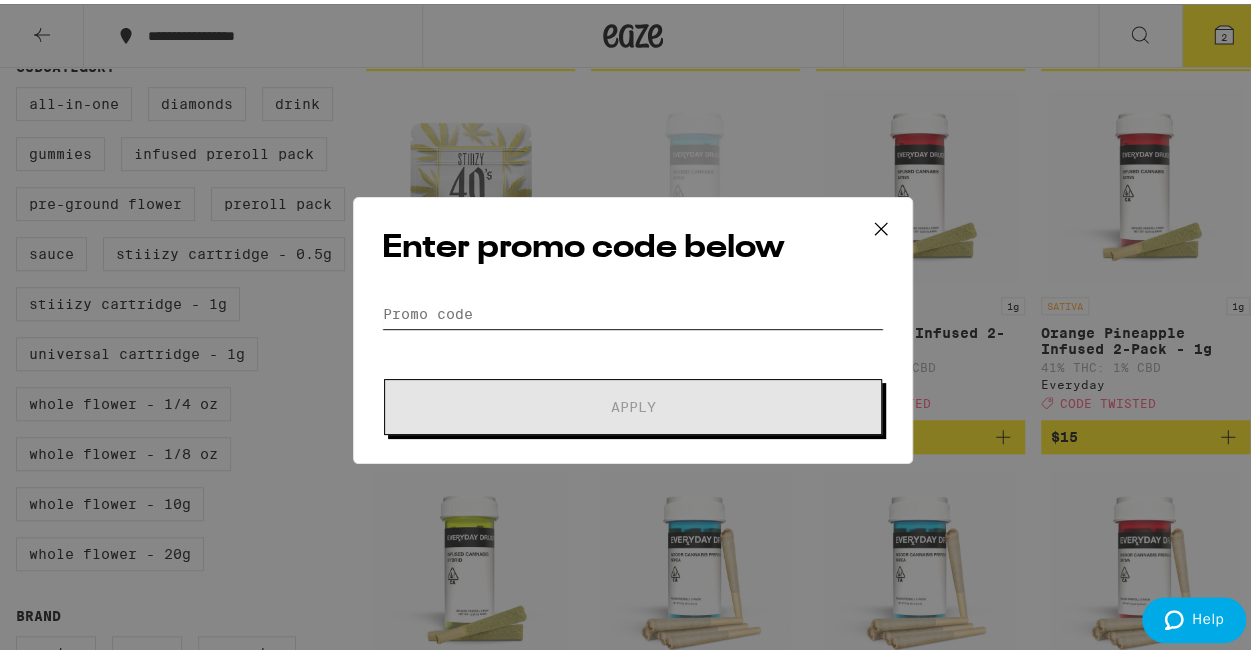 click on "Promo Code" at bounding box center [633, 310] 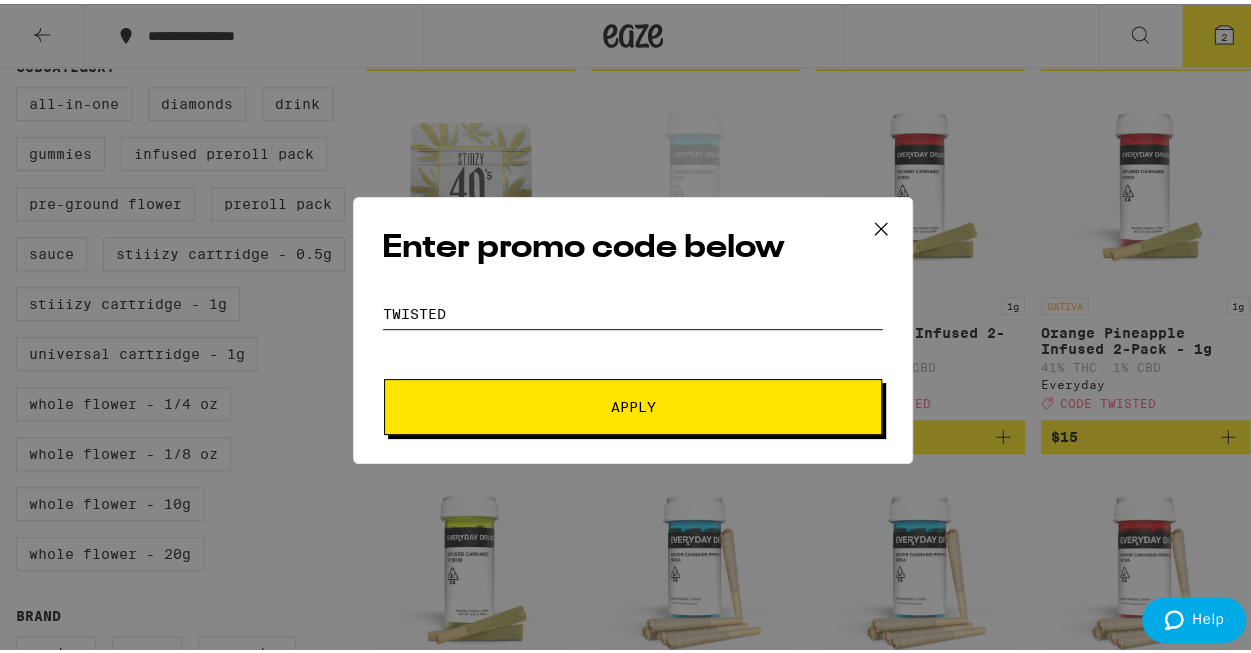 type on "twisted" 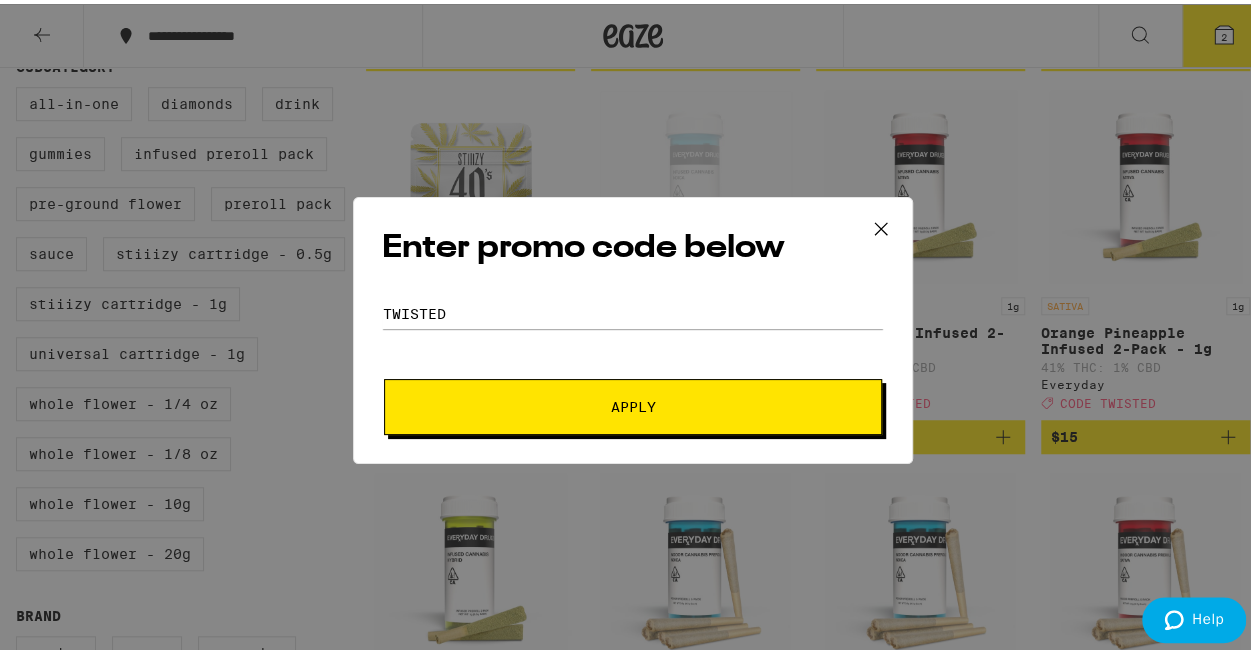 click on "Apply" at bounding box center [633, 403] 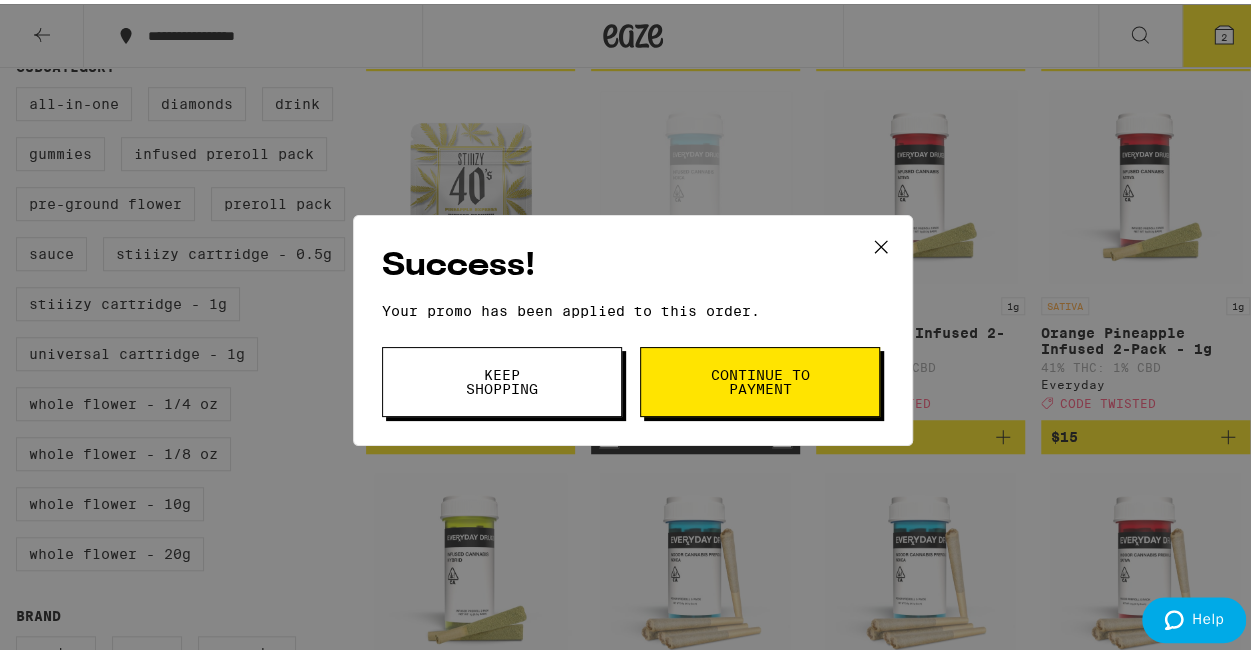 click on "Continue to payment" at bounding box center [760, 378] 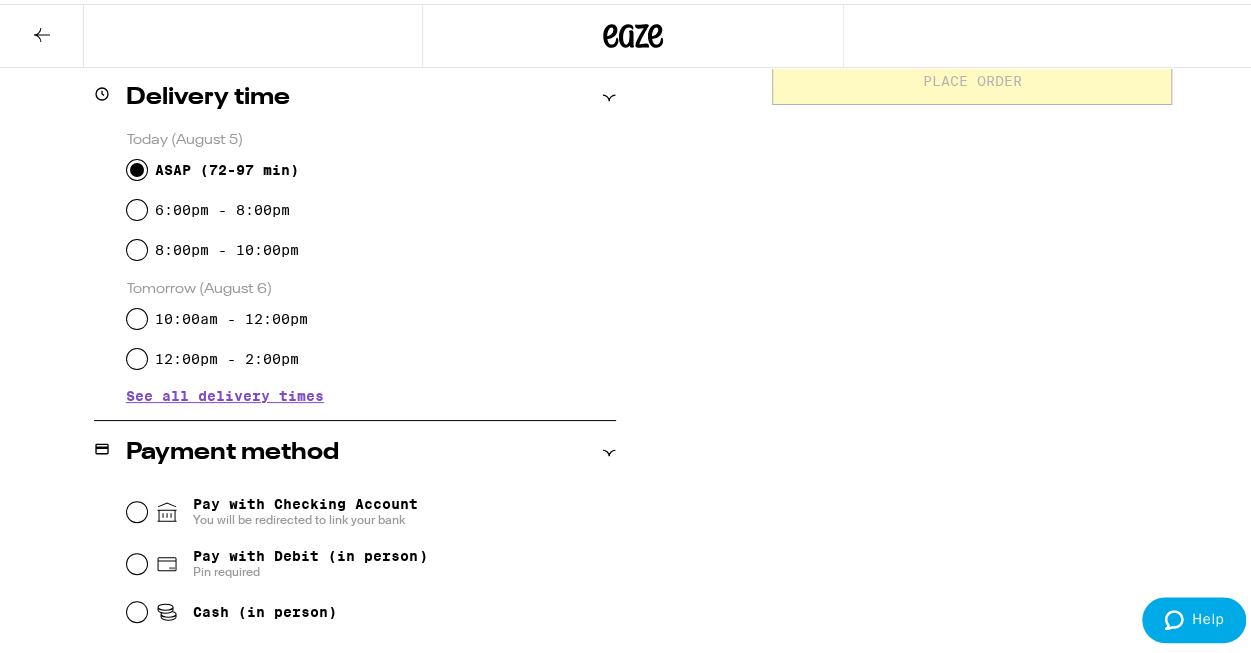 scroll, scrollTop: 704, scrollLeft: 0, axis: vertical 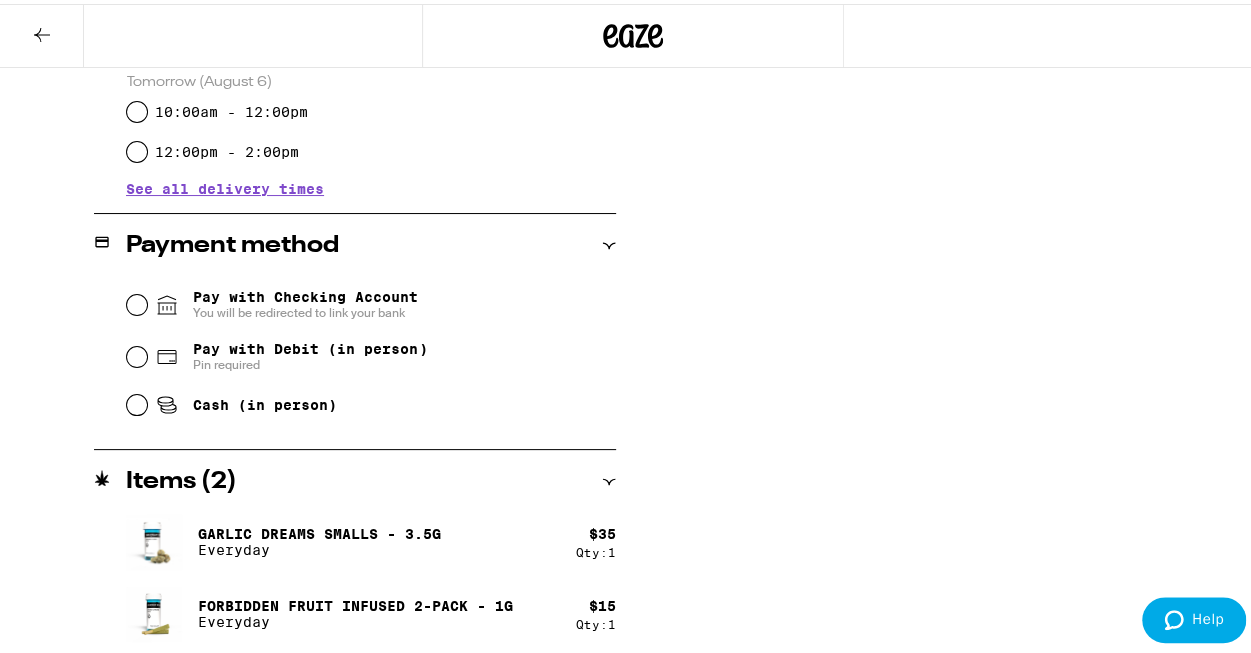 click on "Pay with Debit (in person) Pin required" at bounding box center (371, 353) 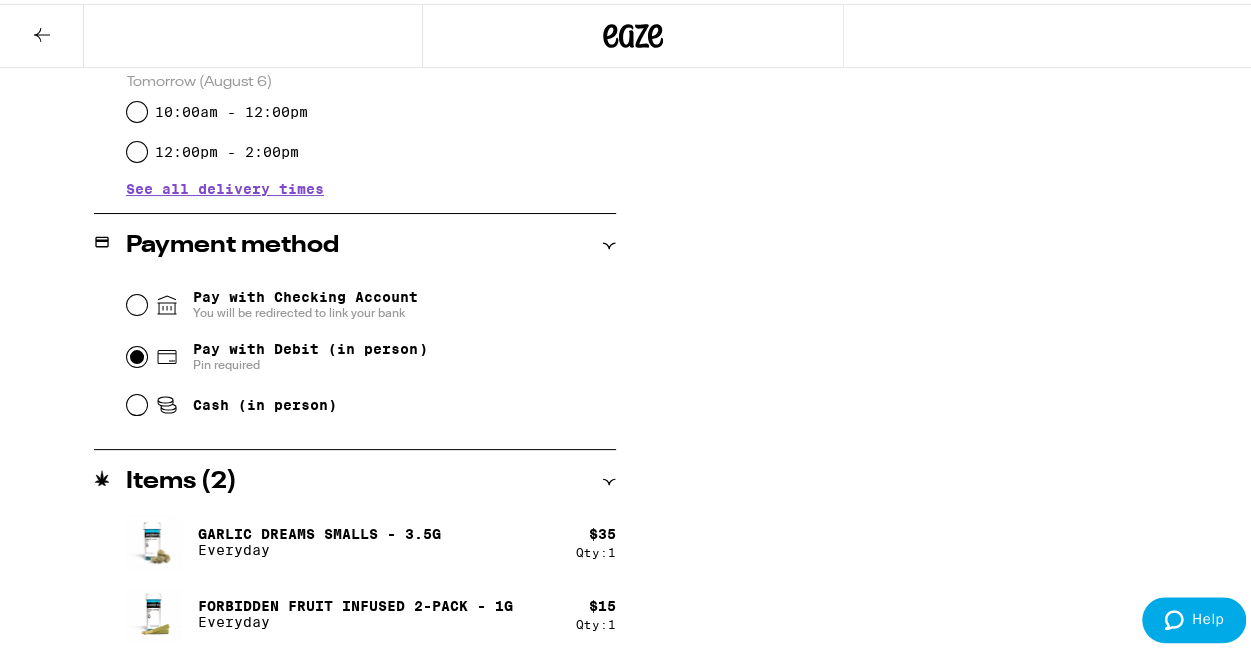 click on "Pay with Debit (in person) Pin required" at bounding box center [137, 353] 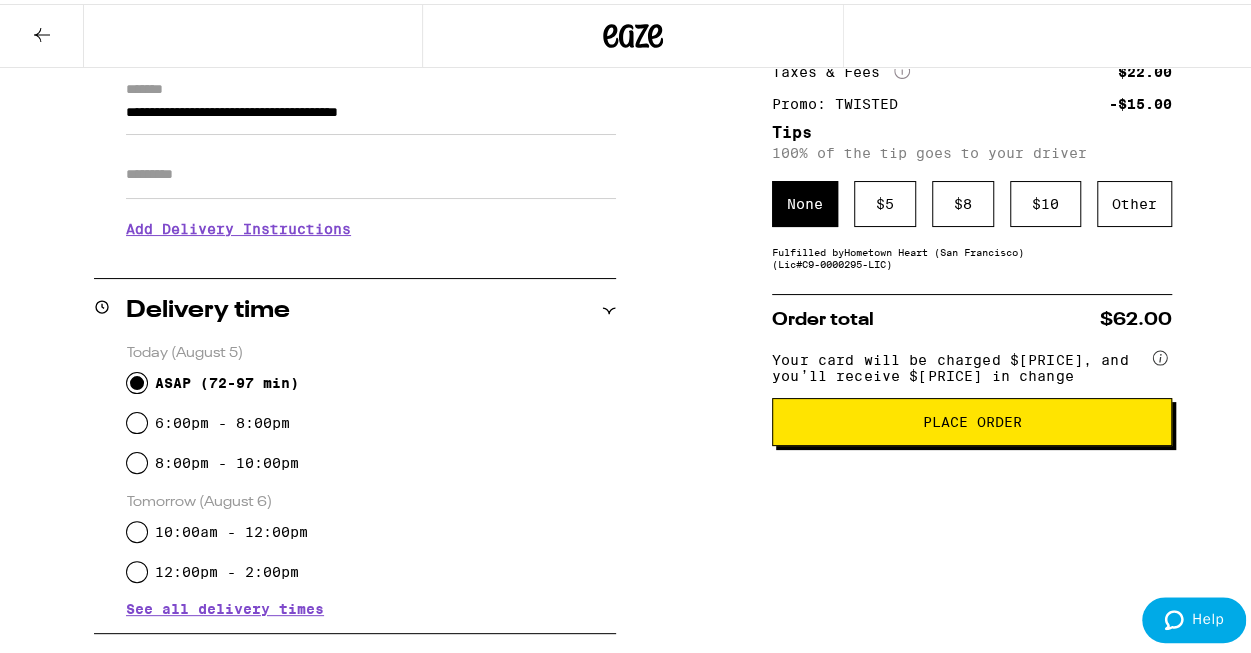 scroll, scrollTop: 282, scrollLeft: 0, axis: vertical 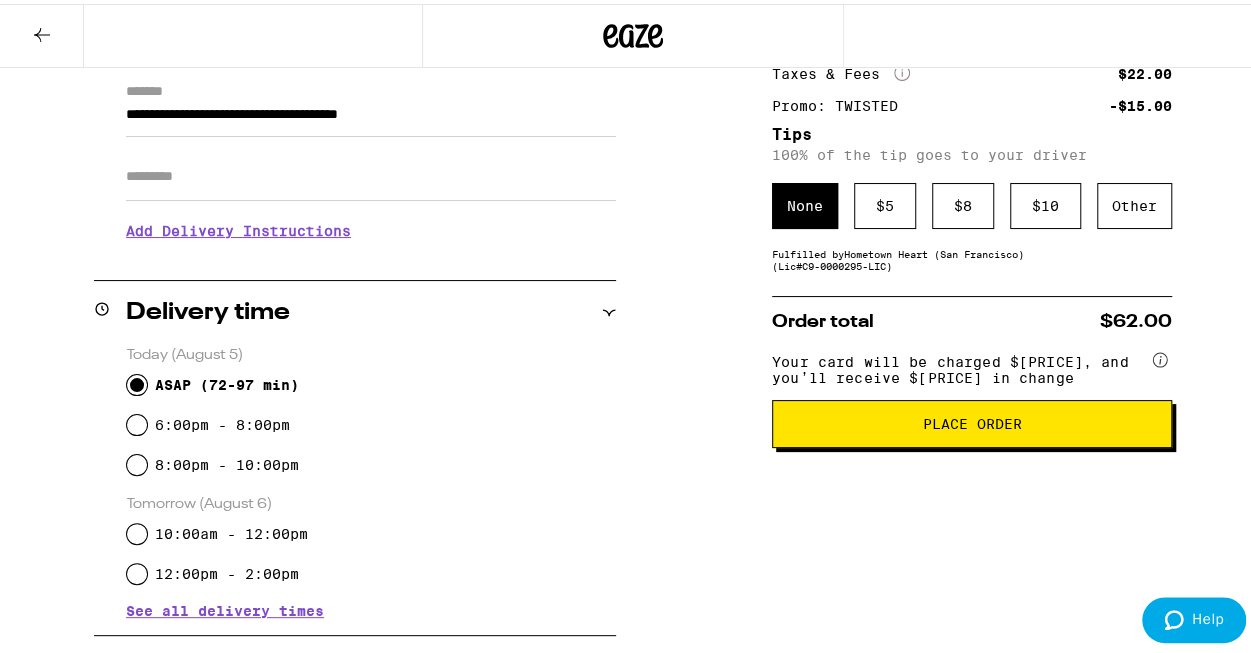 click on "Place Order" at bounding box center [972, 420] 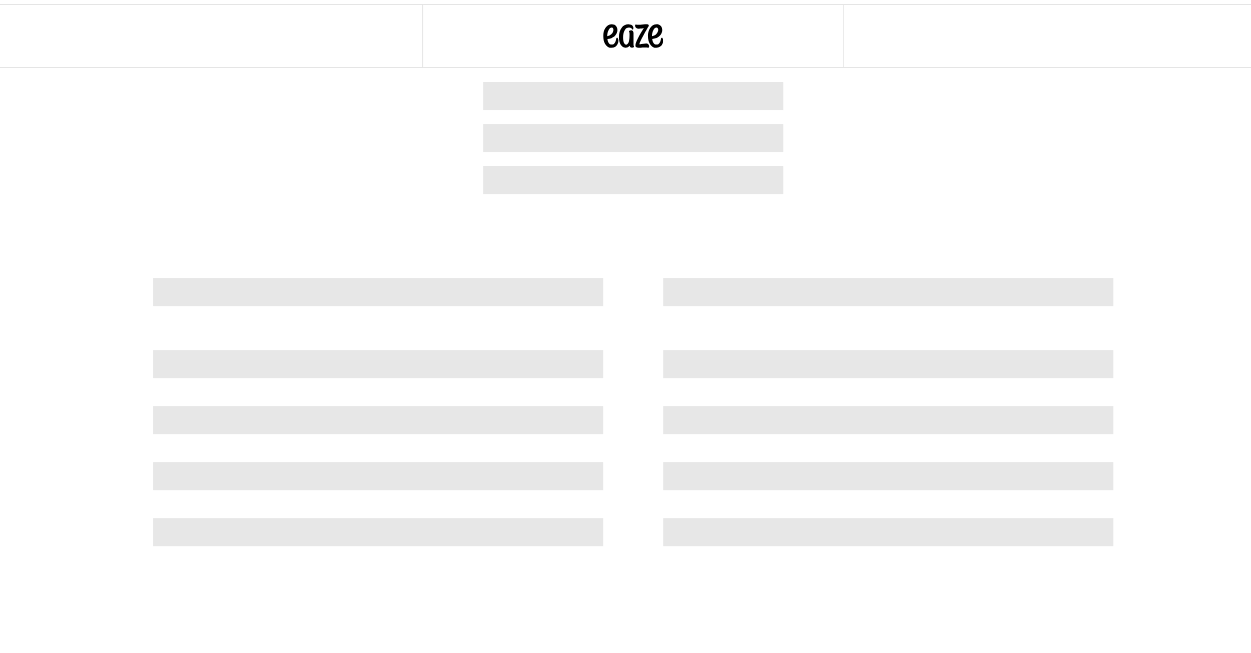 scroll, scrollTop: 0, scrollLeft: 0, axis: both 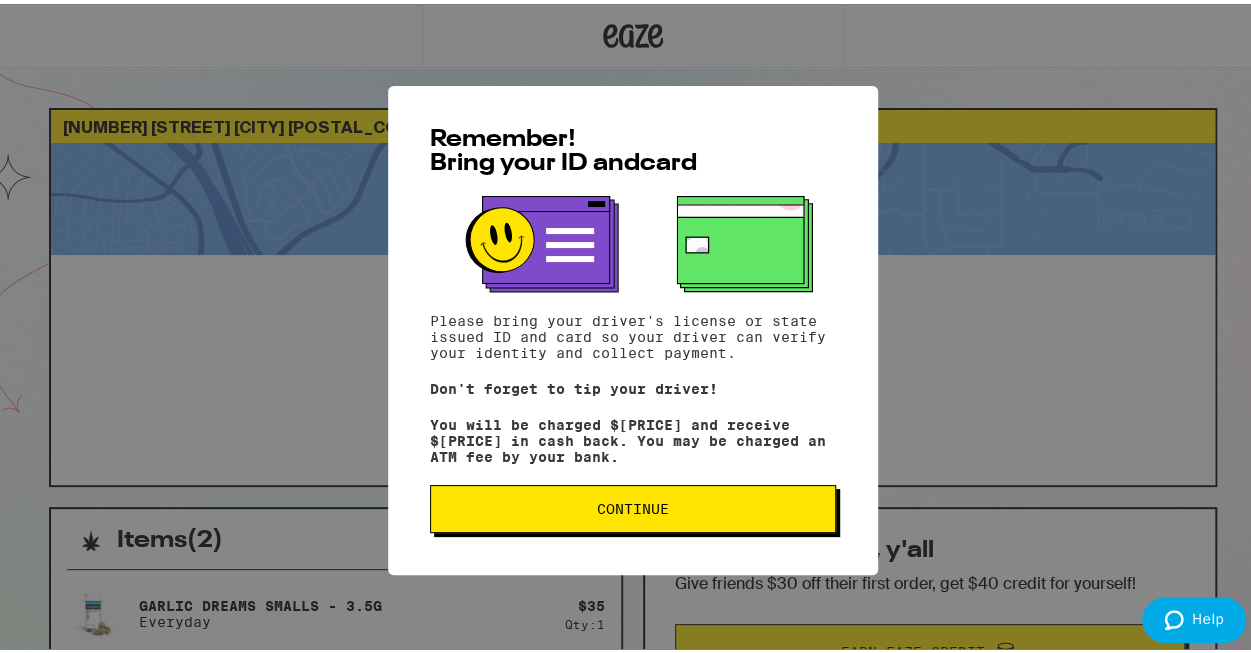 click on "Remember! Bring your ID and  card Please bring your driver's license or state issued ID and card so your driver can verify your identity and collect payment. Don't forget to tip your driver! You will be charged $66 and receive $4 in cash back. You may be charged an ATM fee by your bank. Continue" at bounding box center (633, 326) 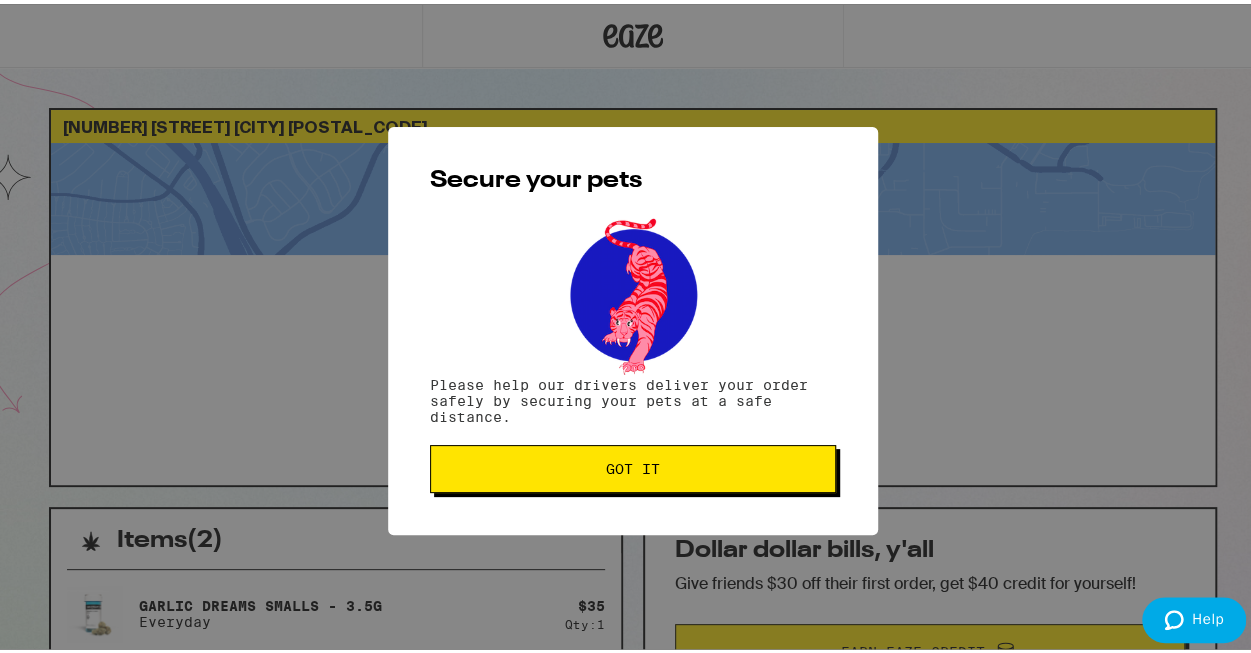 click on "Got it" at bounding box center (633, 465) 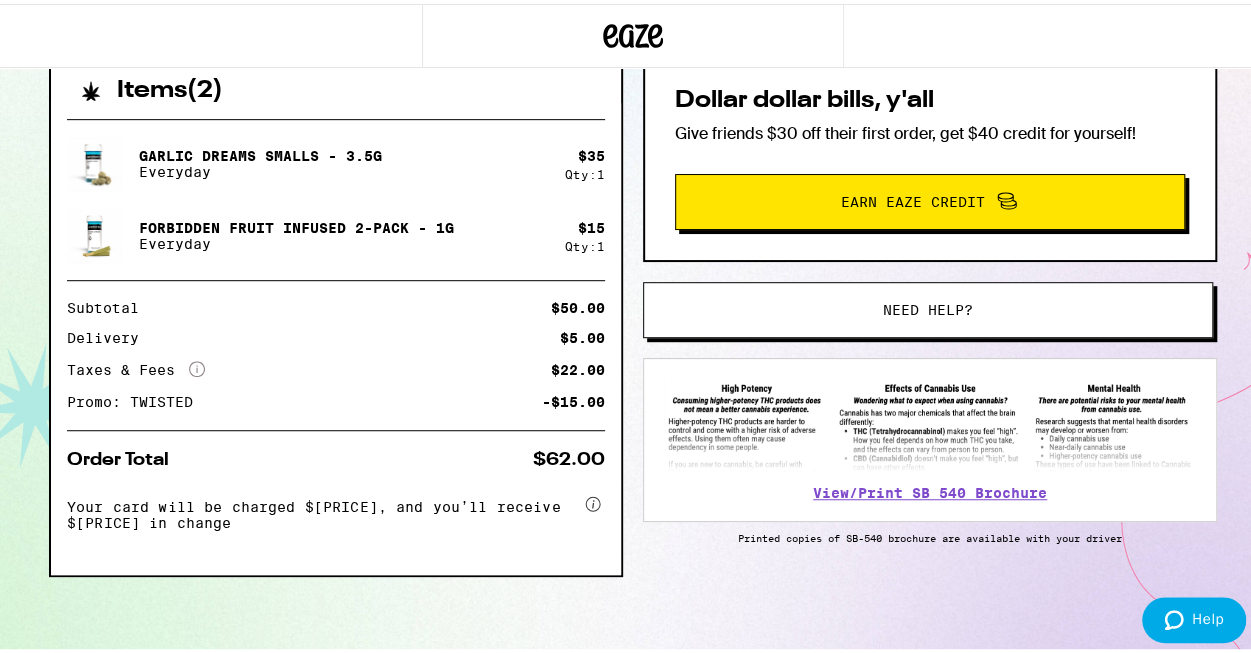 scroll, scrollTop: 0, scrollLeft: 0, axis: both 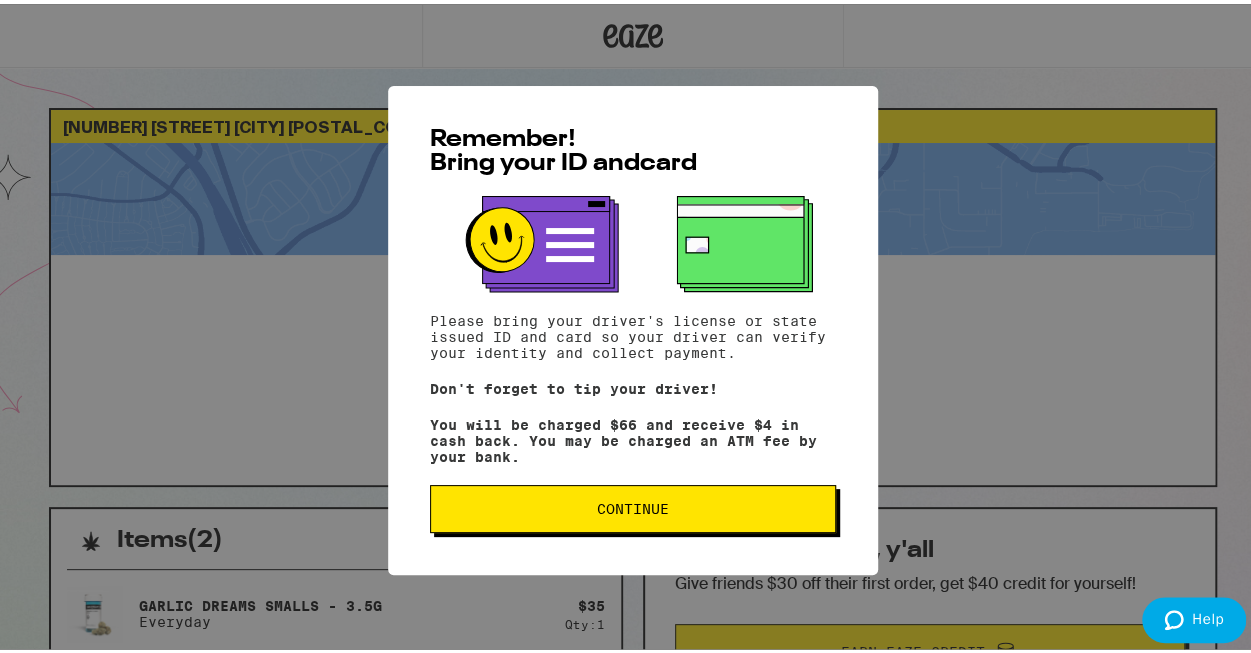 click on "Continue" at bounding box center [633, 505] 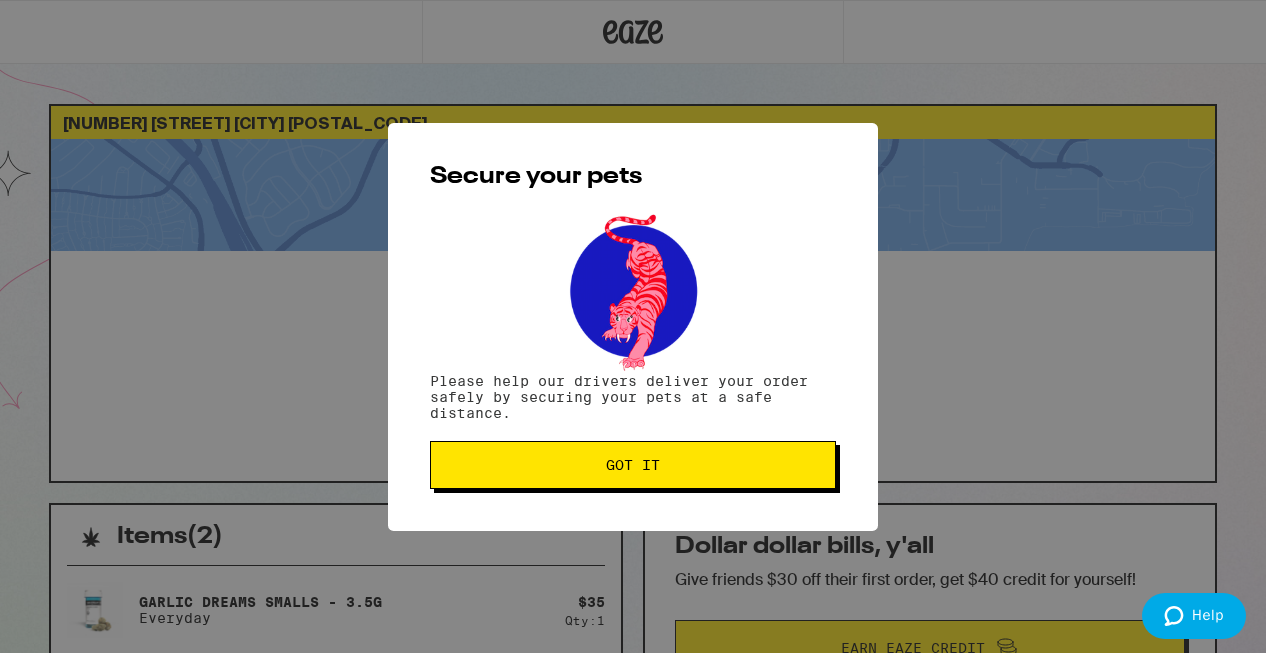 click on "Got it" at bounding box center (633, 465) 